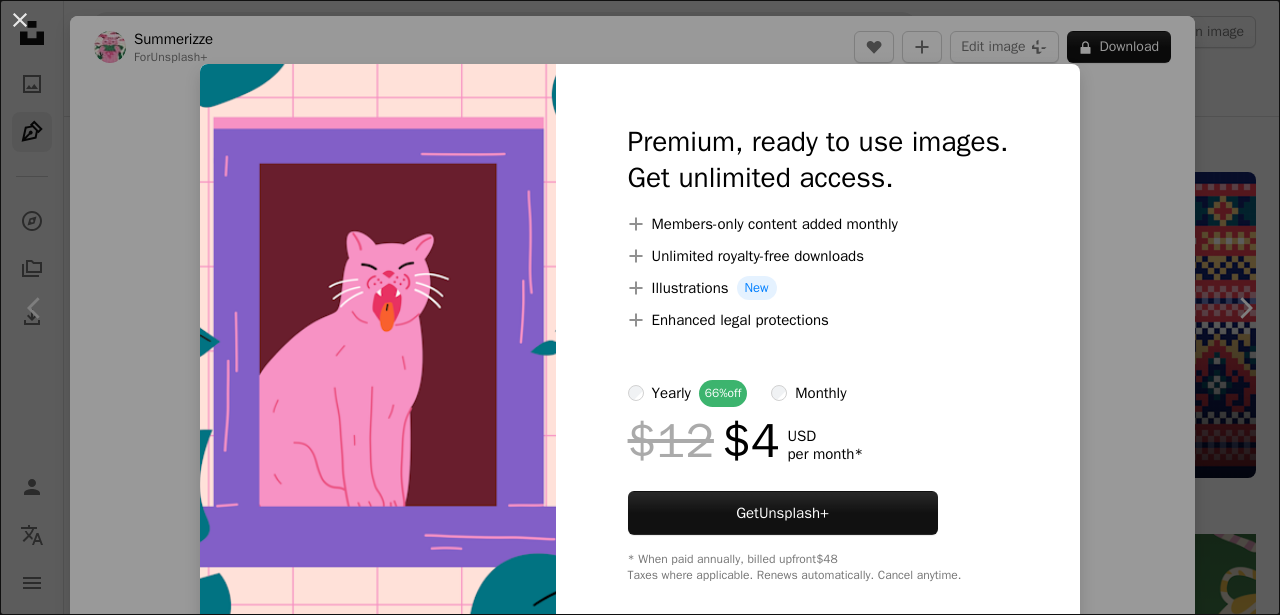 scroll, scrollTop: 11427, scrollLeft: 0, axis: vertical 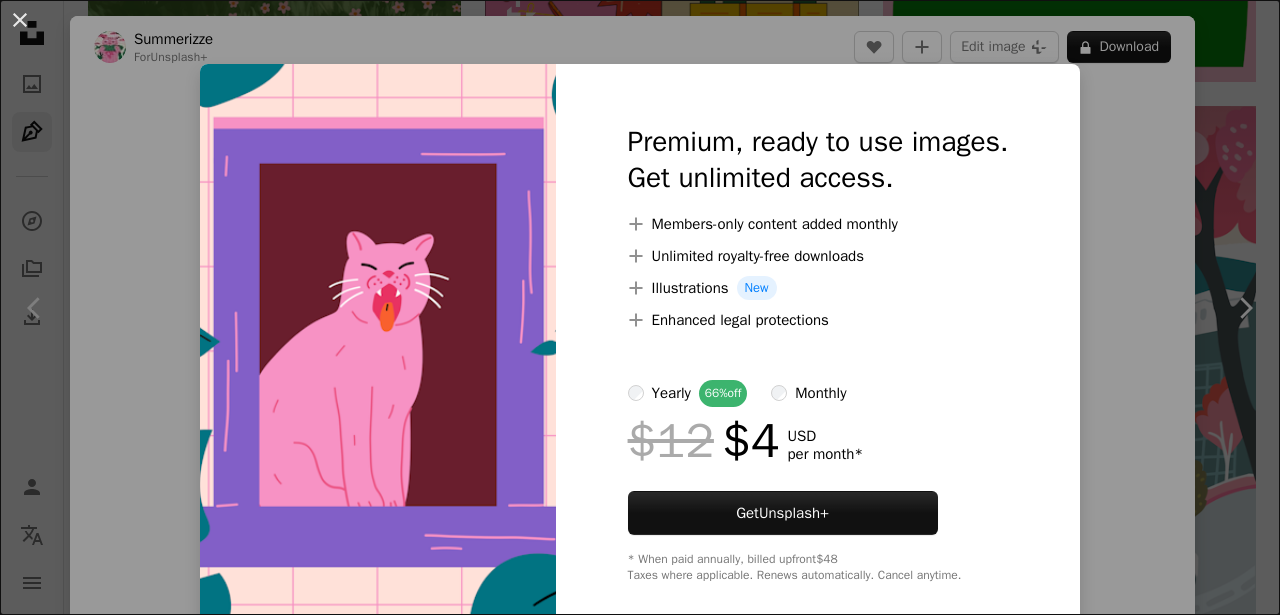 click on "Premium, ready to use images. Get unlimited access. A plus sign Members-only content added monthly A plus sign Unlimited royalty-free downloads A plus sign Illustrations  New A plus sign Enhanced legal protections yearly 66%  off monthly $12   $4 USD per month * Get  Unsplash+ * When paid annually, billed upfront  $48 Taxes where applicable. Renews automatically. Cancel anytime." at bounding box center (818, 353) 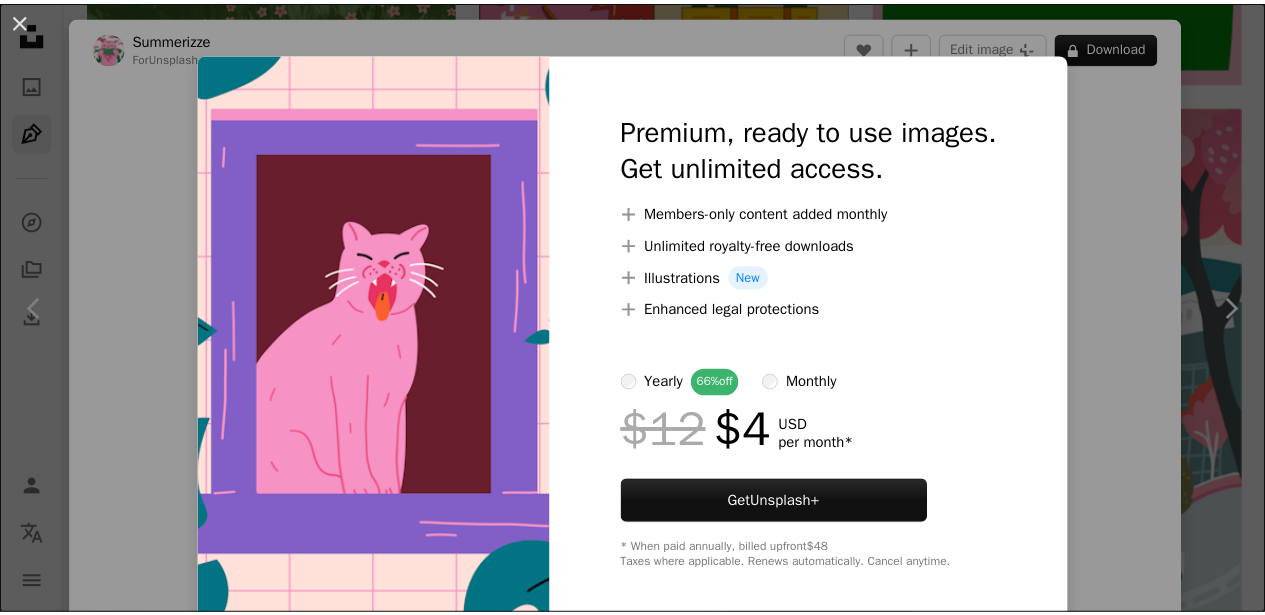 scroll, scrollTop: 0, scrollLeft: 0, axis: both 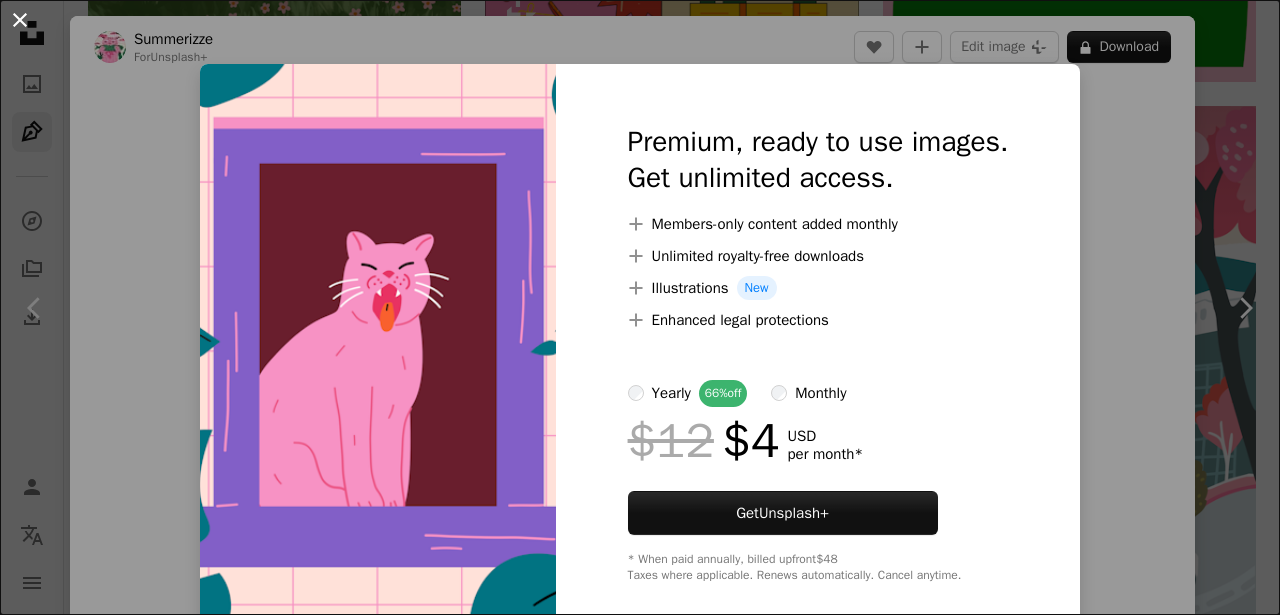 click on "An X shape" at bounding box center [20, 20] 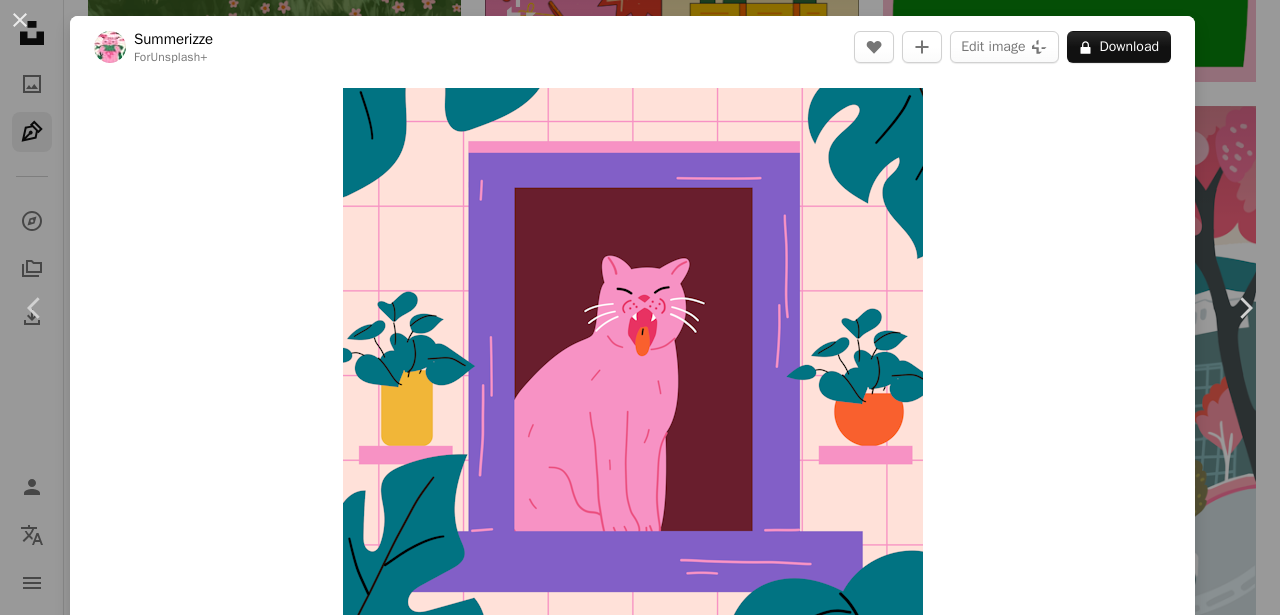 click on "An X shape" at bounding box center (20, 20) 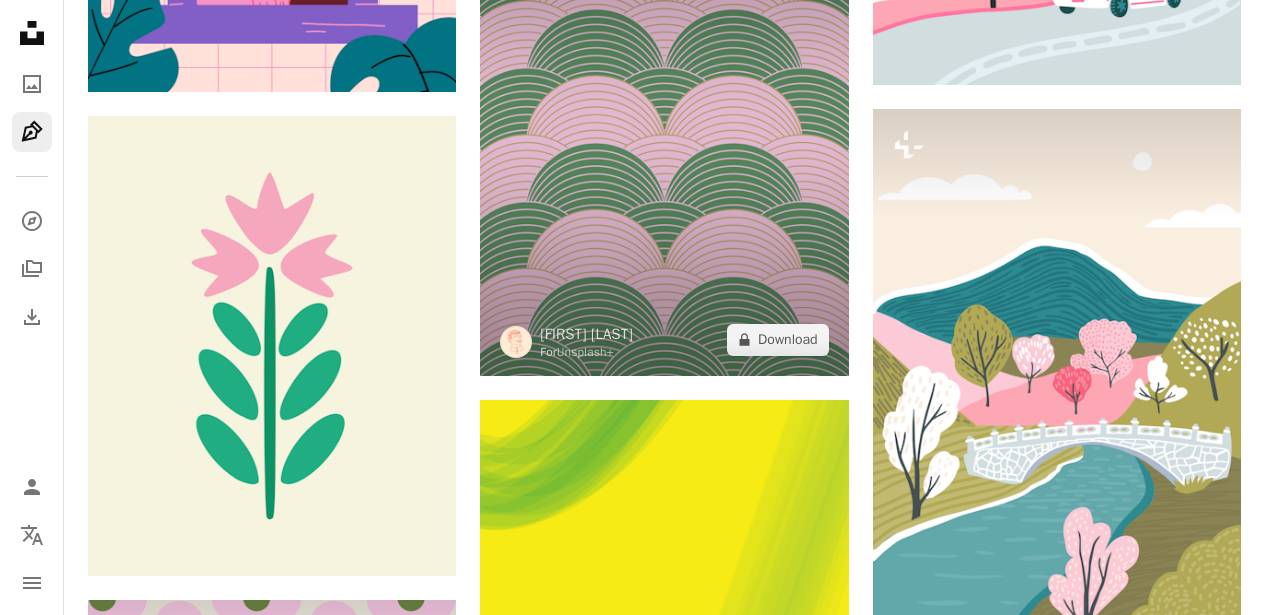 scroll, scrollTop: 11873, scrollLeft: 0, axis: vertical 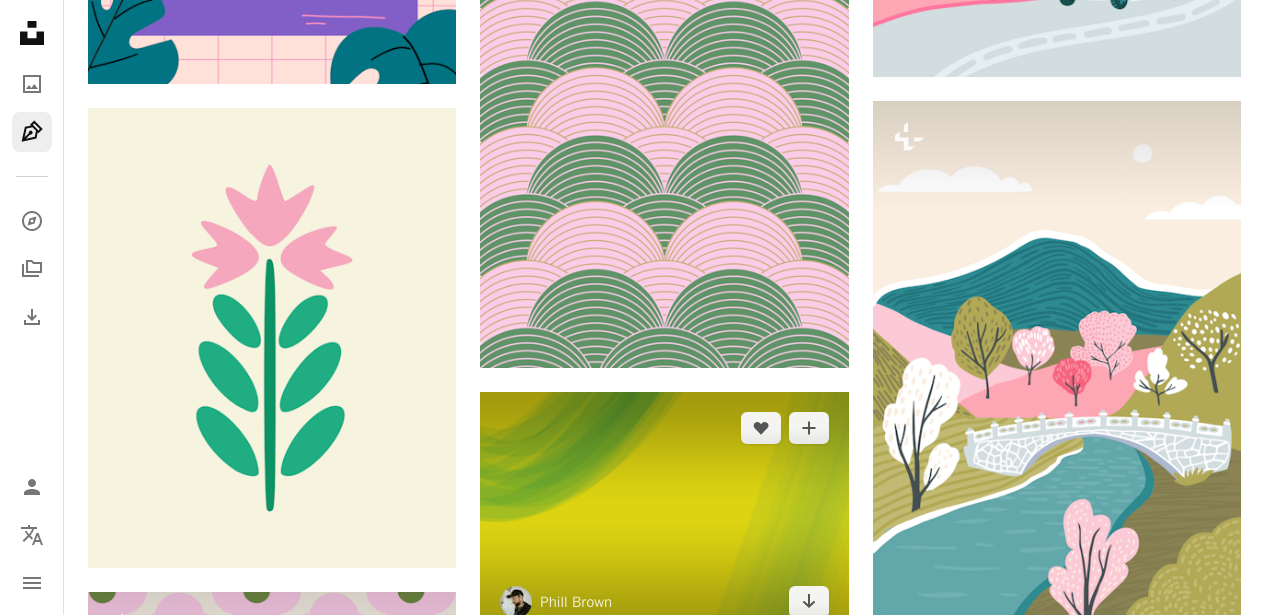 click at bounding box center (664, 515) 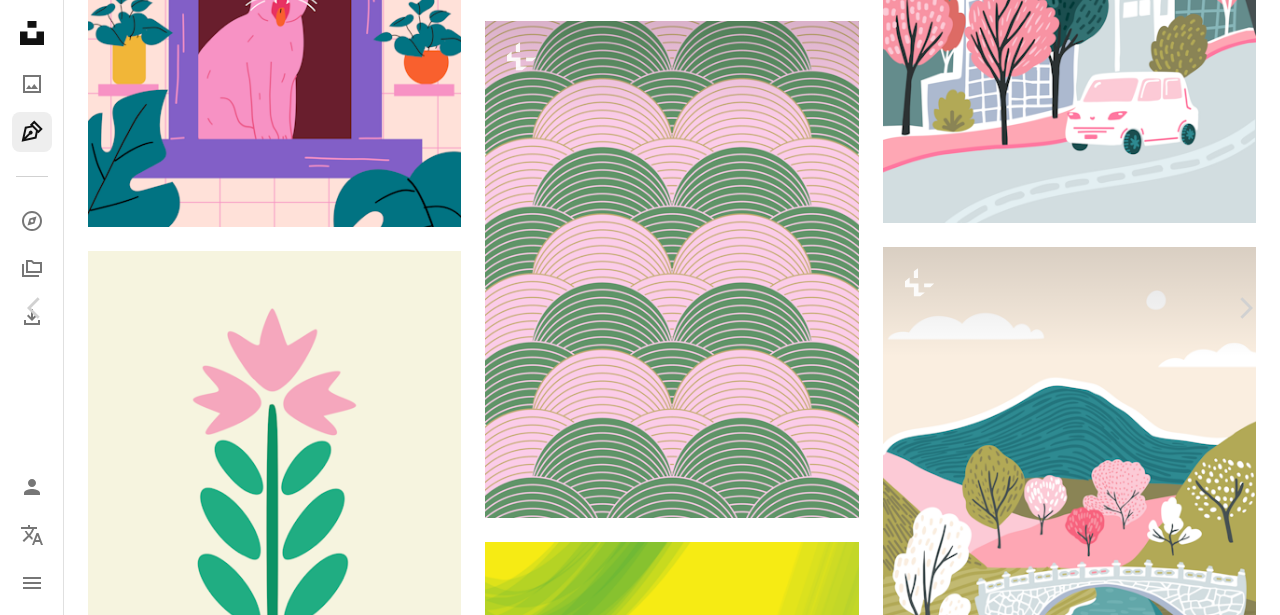 click on "An X shape" at bounding box center (20, 20) 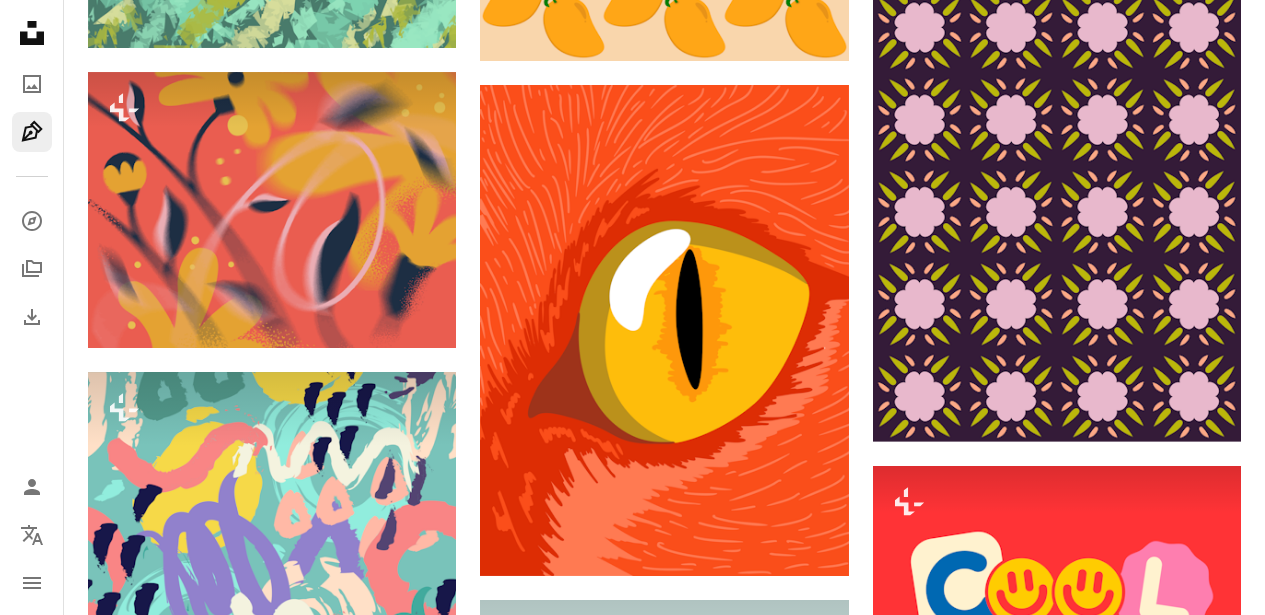 scroll, scrollTop: 13564, scrollLeft: 0, axis: vertical 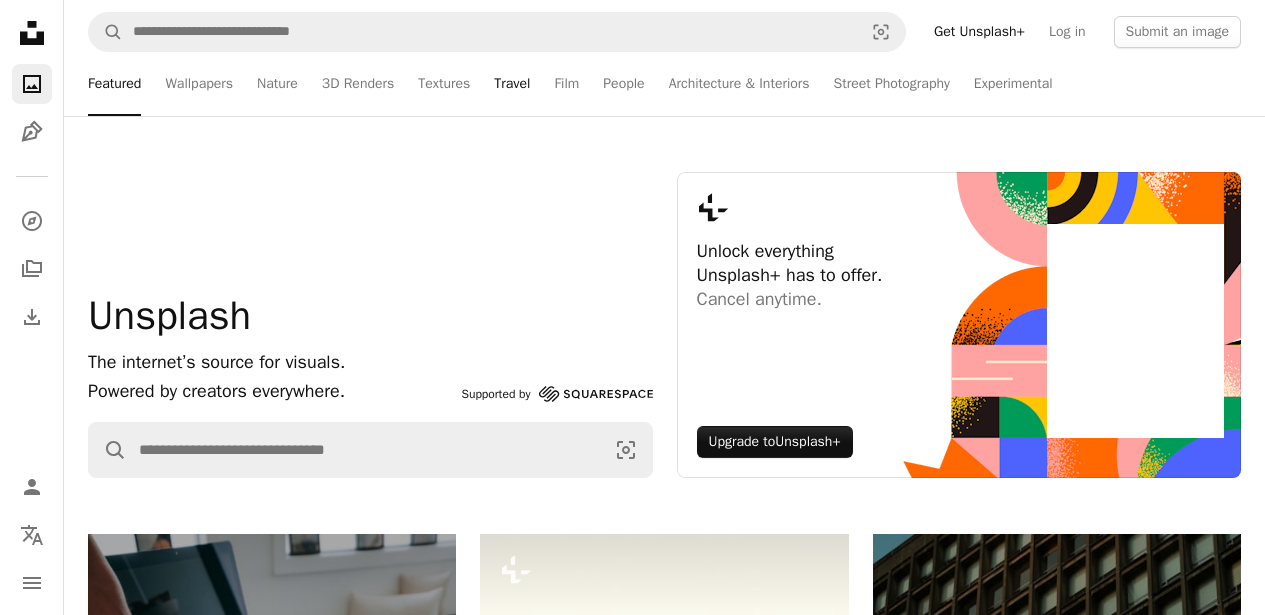 click on "Travel" at bounding box center (512, 84) 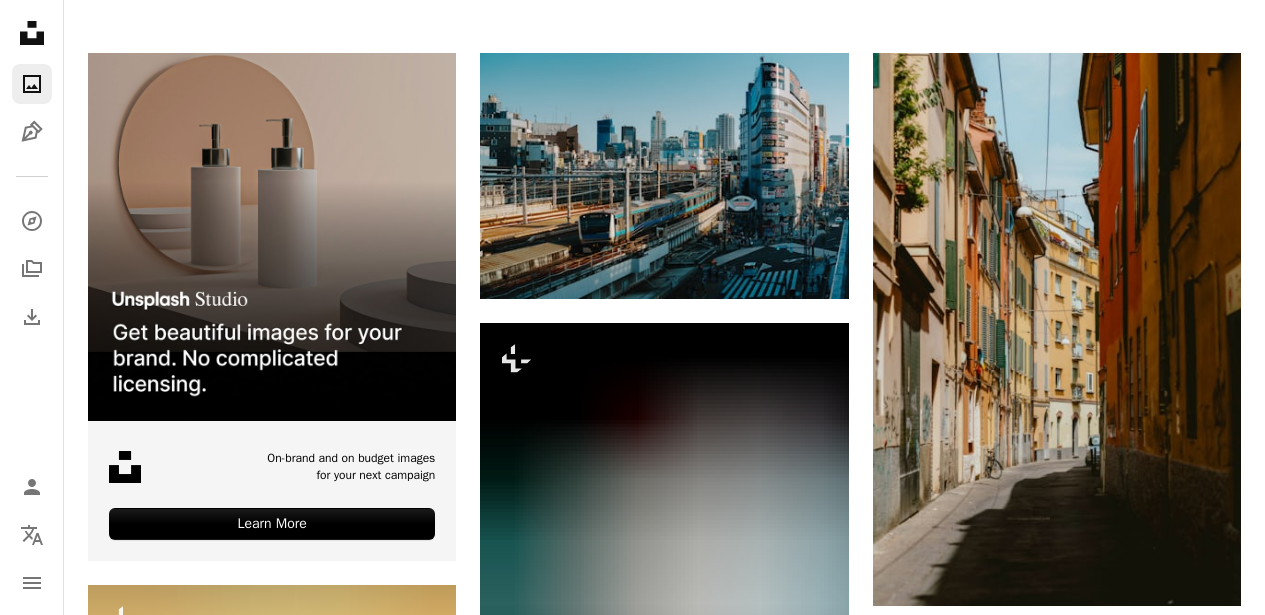 scroll, scrollTop: 0, scrollLeft: 0, axis: both 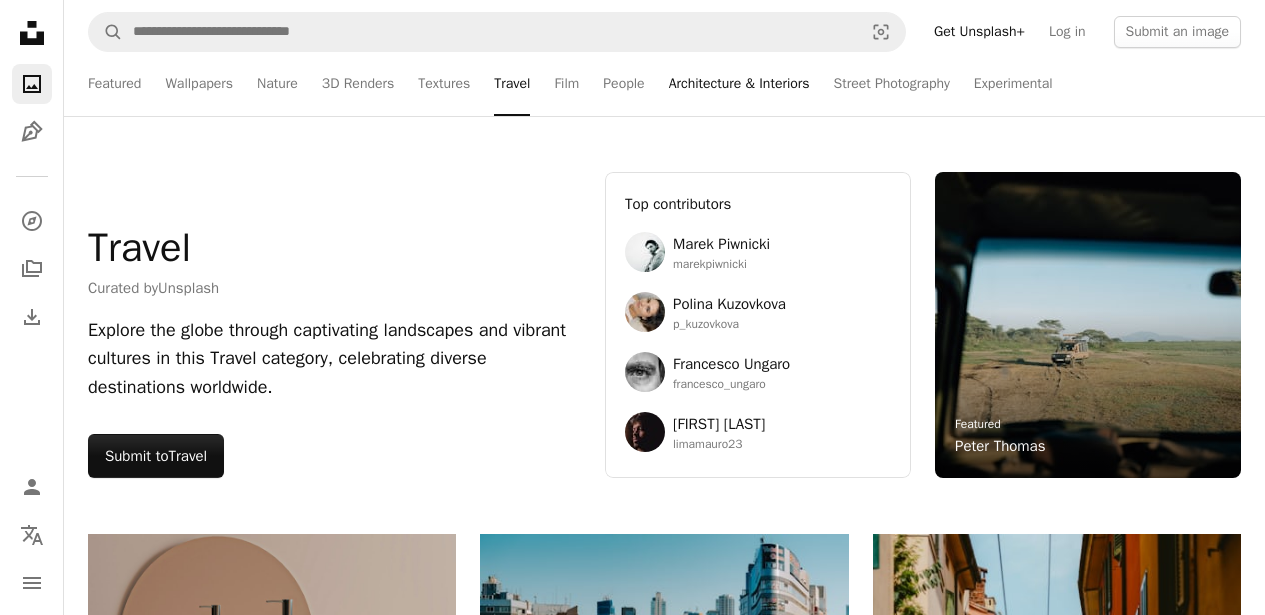 click on "Architecture & Interiors" at bounding box center (739, 84) 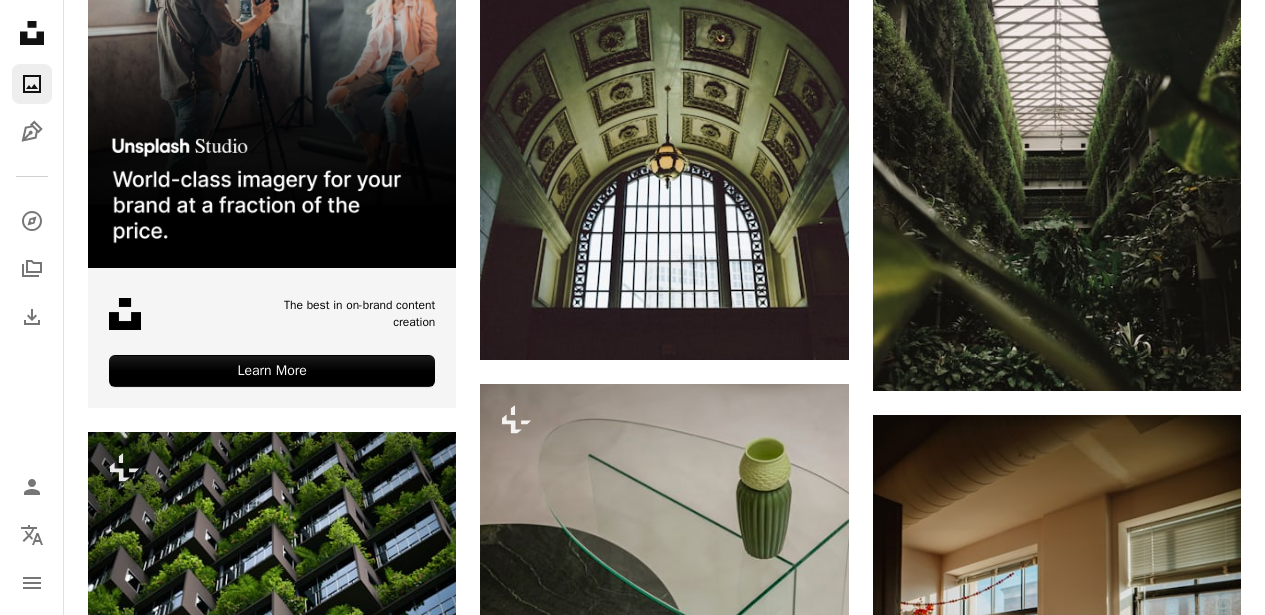 scroll, scrollTop: 0, scrollLeft: 0, axis: both 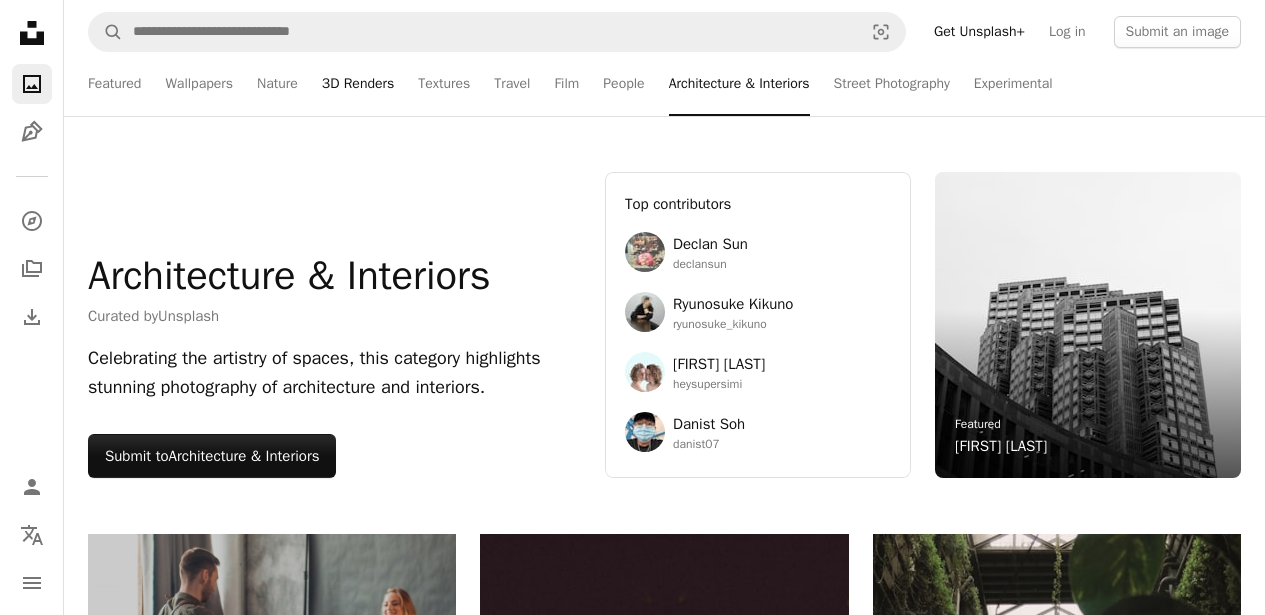 click on "3D Renders" at bounding box center (358, 84) 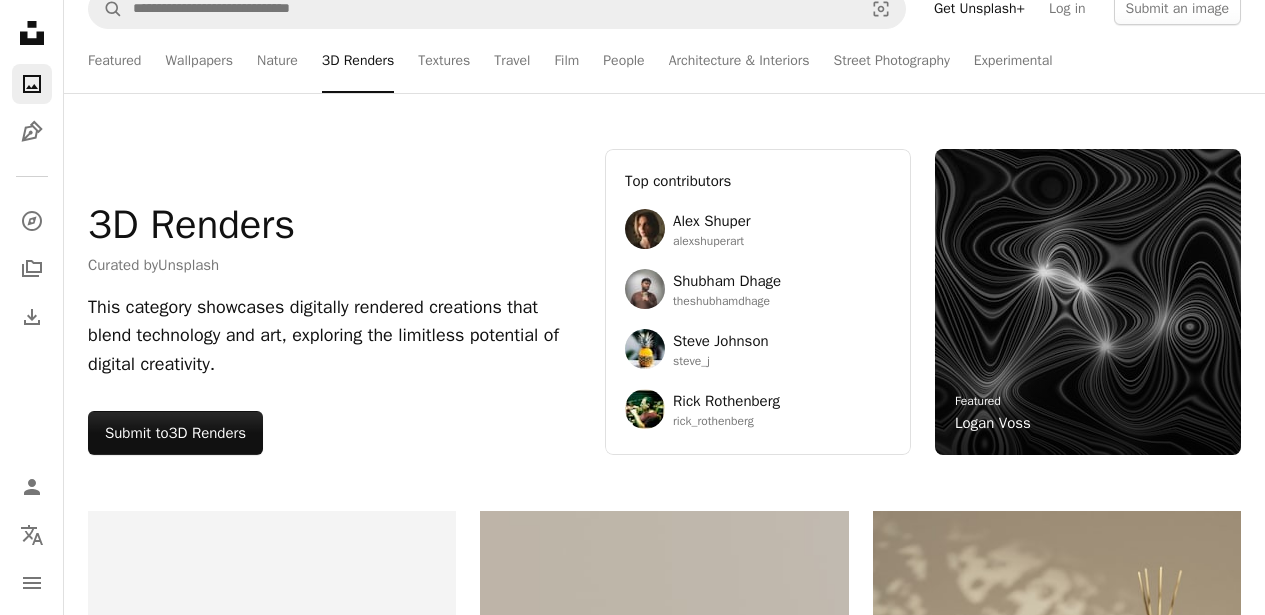 scroll, scrollTop: 0, scrollLeft: 0, axis: both 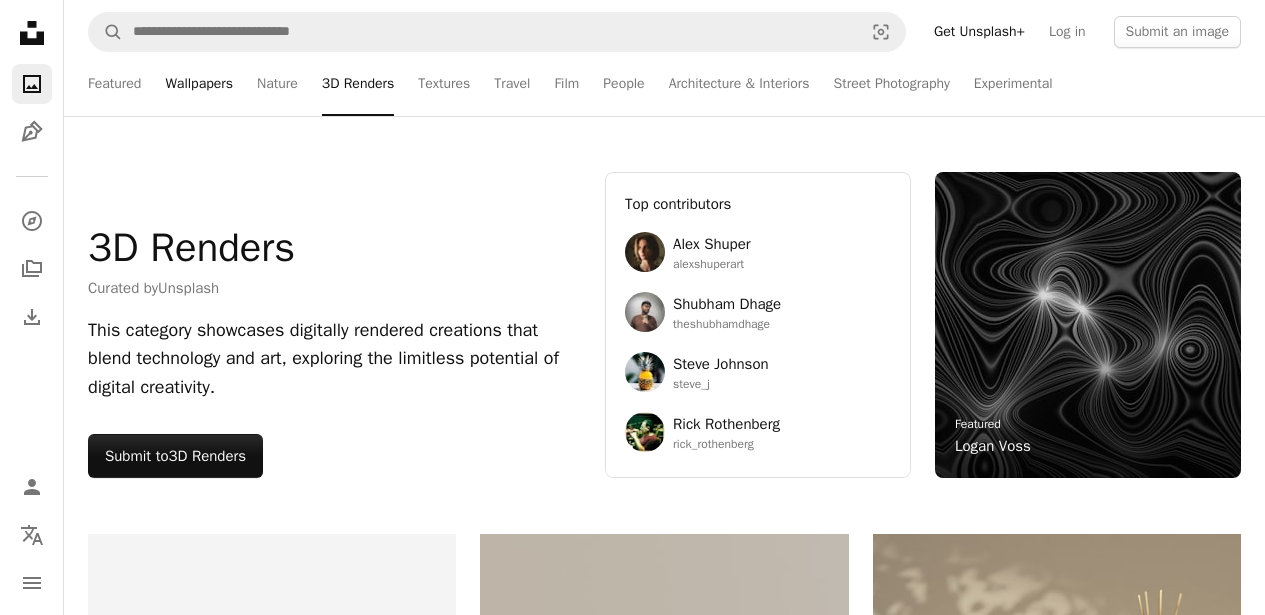 click on "Wallpapers" at bounding box center [199, 84] 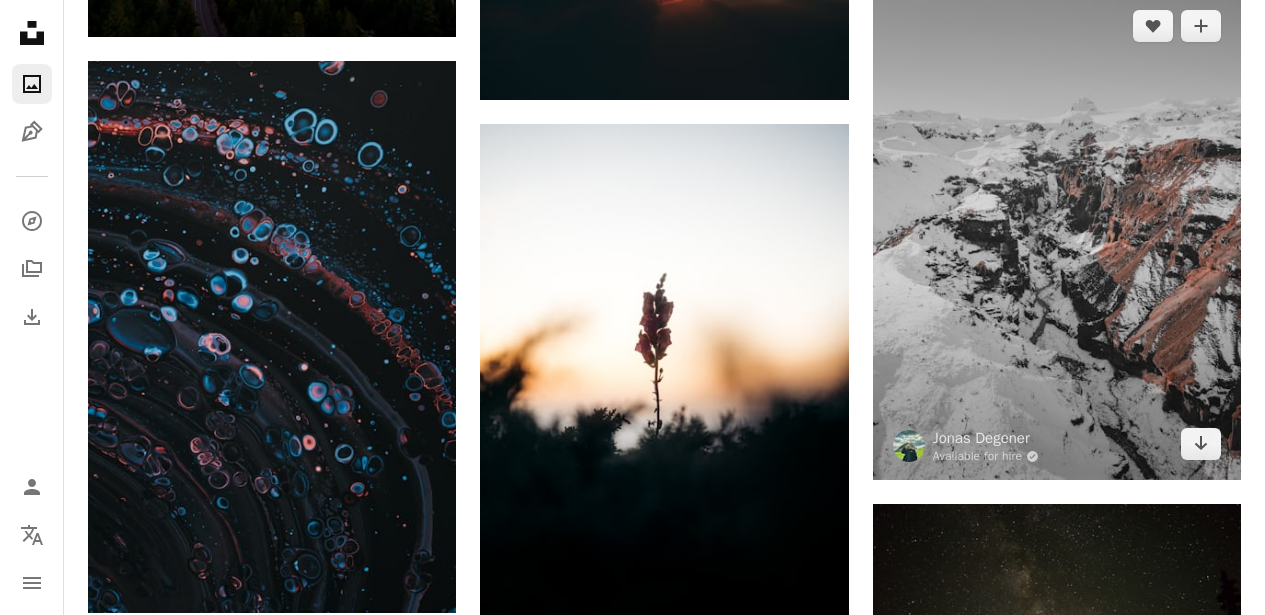 scroll, scrollTop: 2954, scrollLeft: 0, axis: vertical 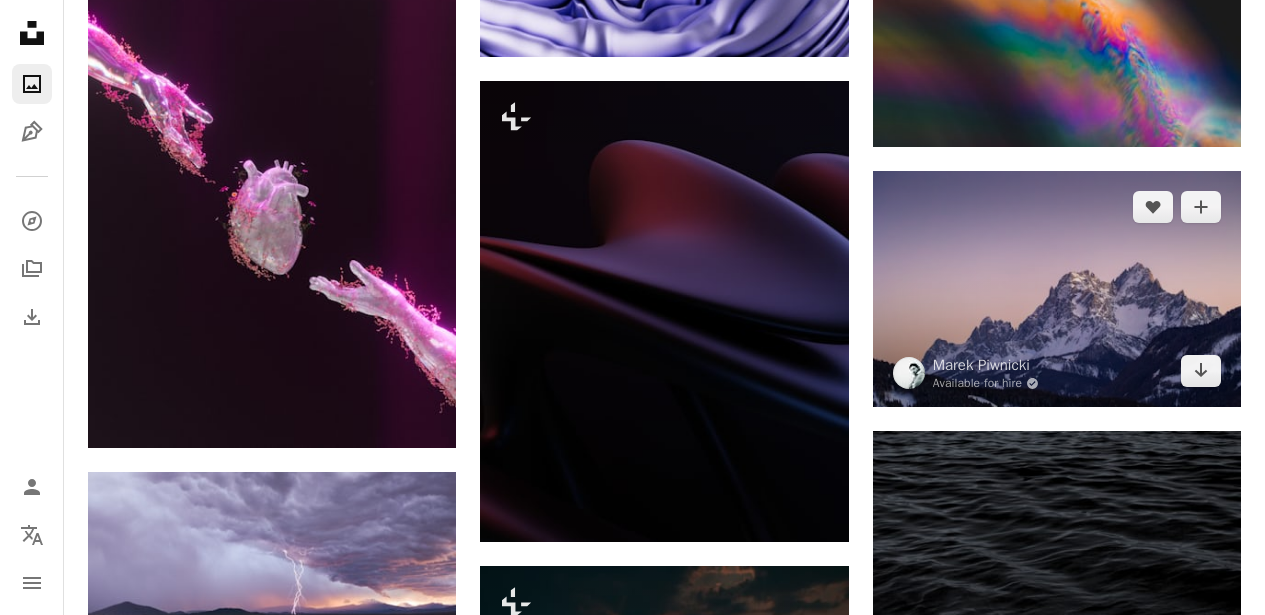 click at bounding box center [1057, 289] 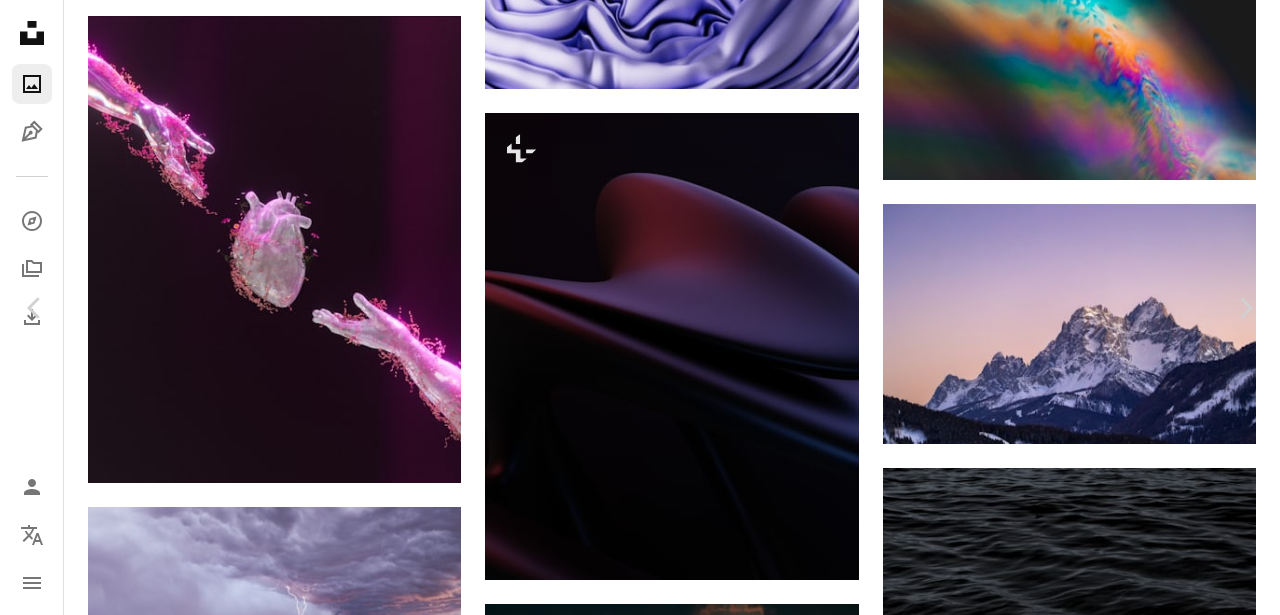 click on "Download free" at bounding box center [1081, 13173] 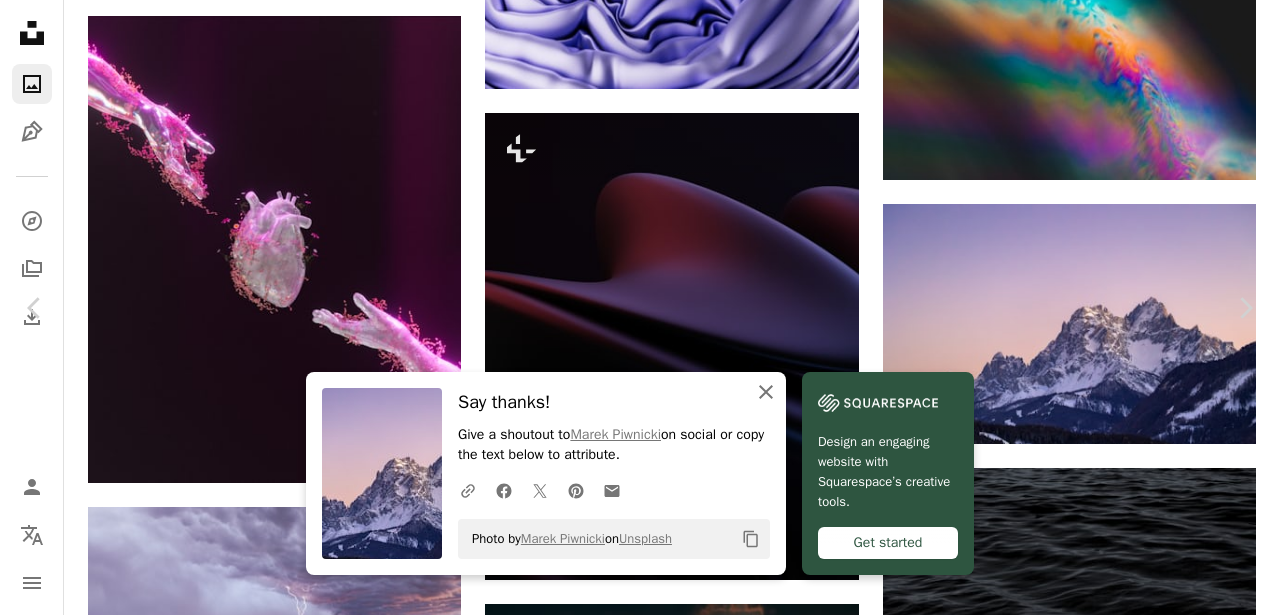 click on "An X shape" 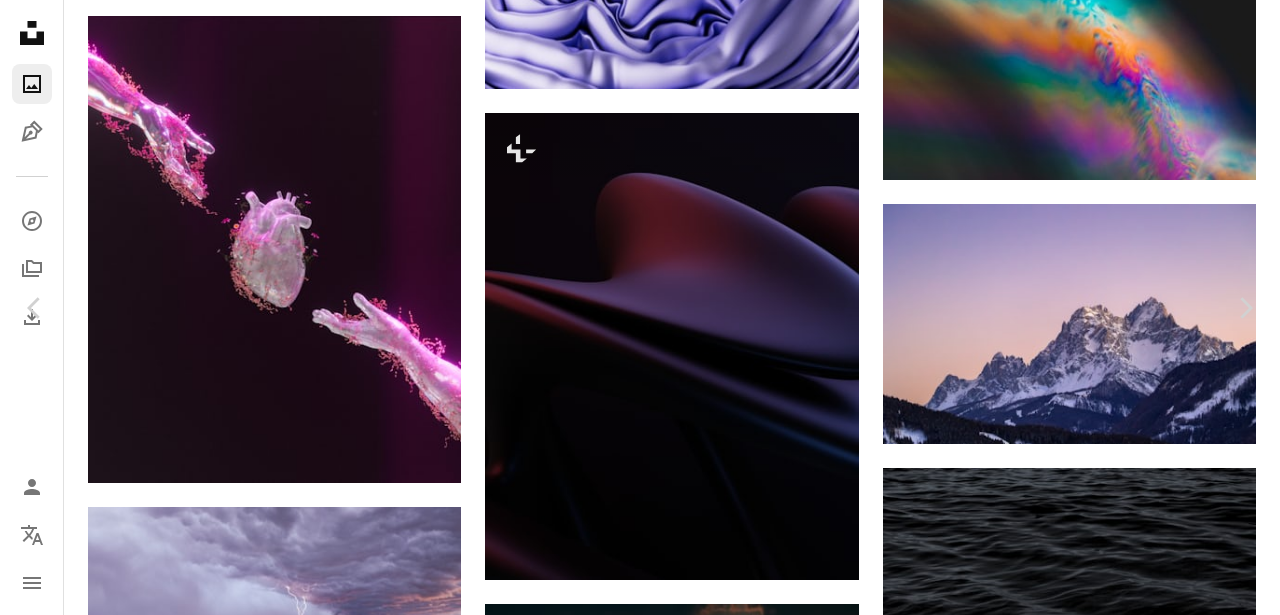 click on "An X shape" at bounding box center [20, 20] 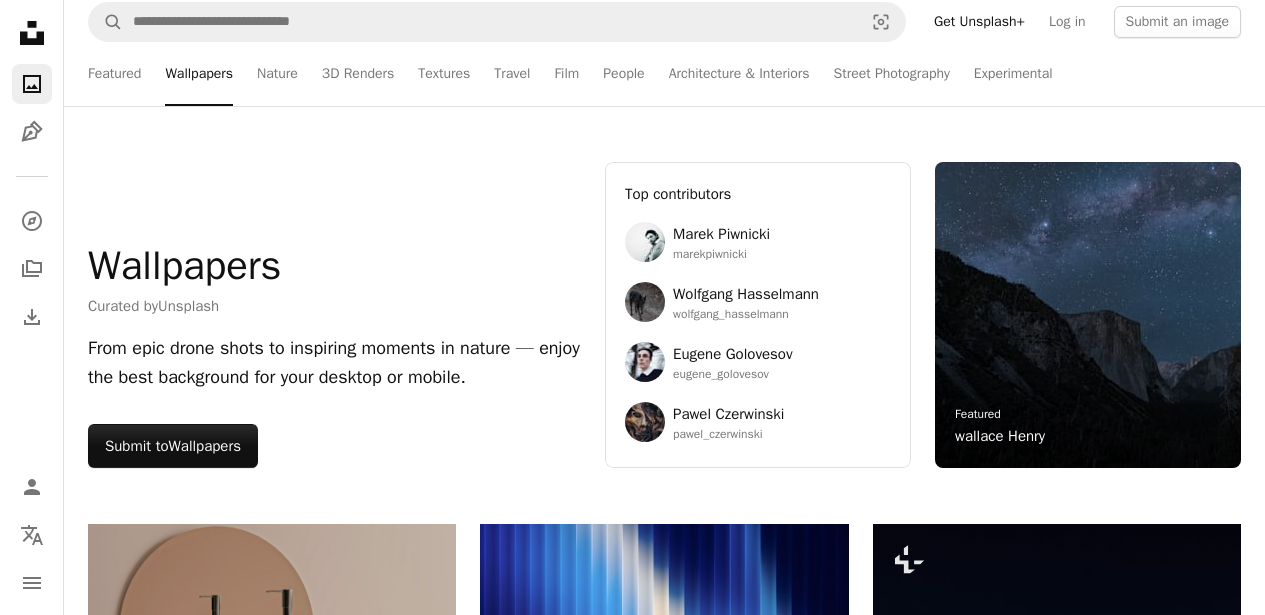 scroll, scrollTop: 0, scrollLeft: 0, axis: both 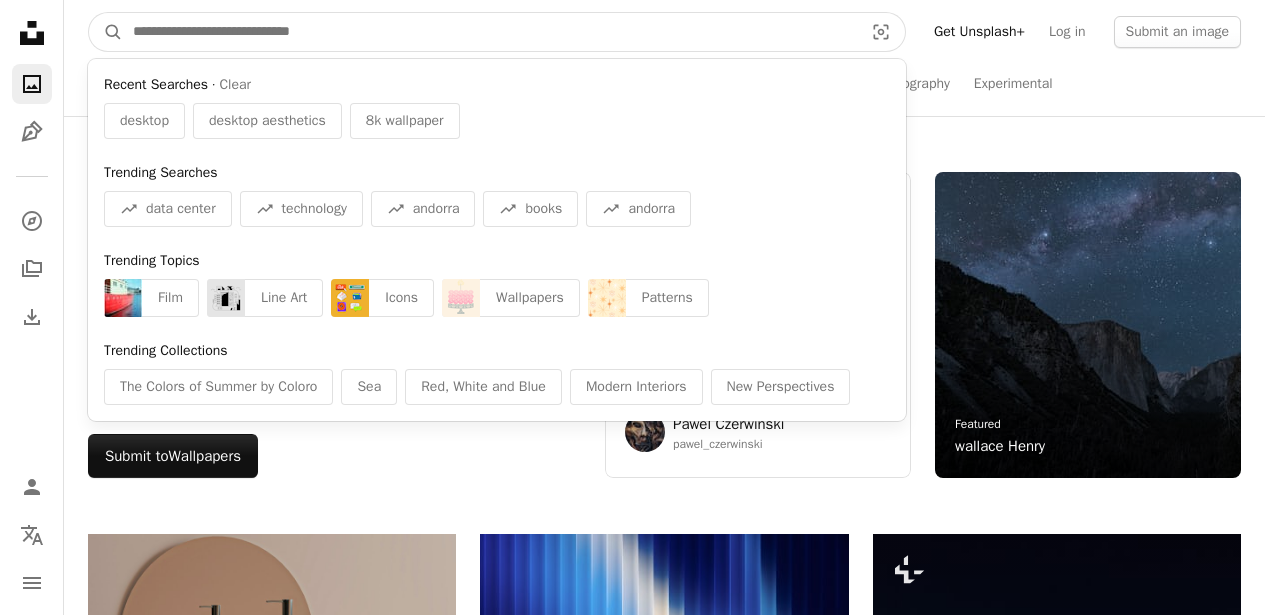 click at bounding box center (490, 32) 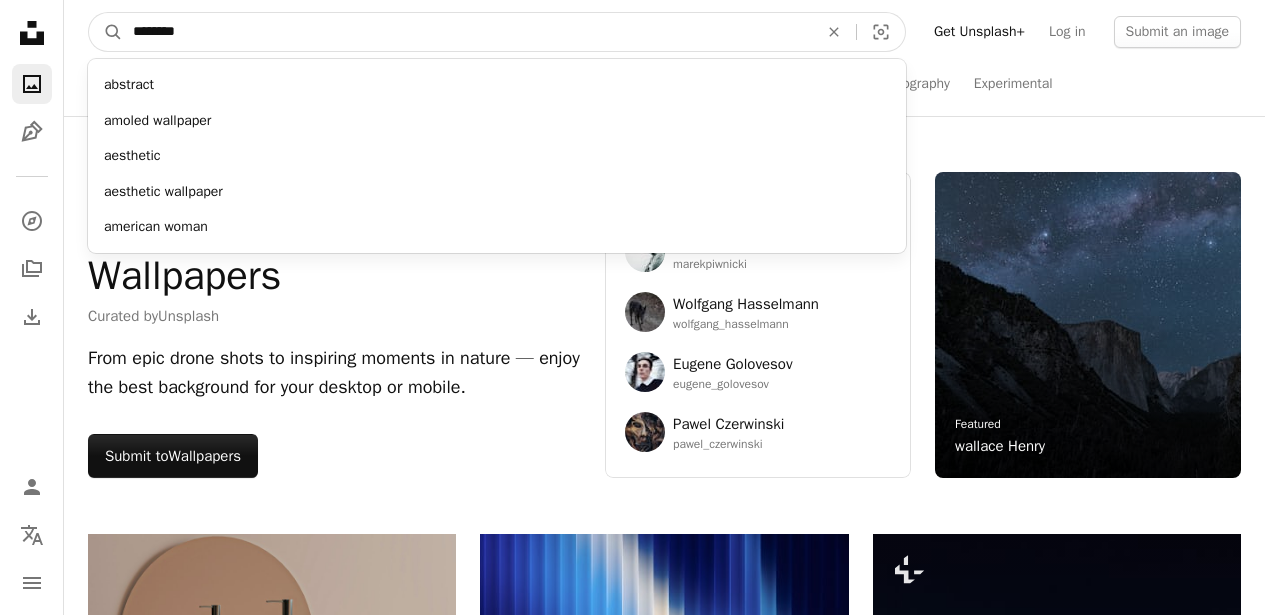 type on "*********" 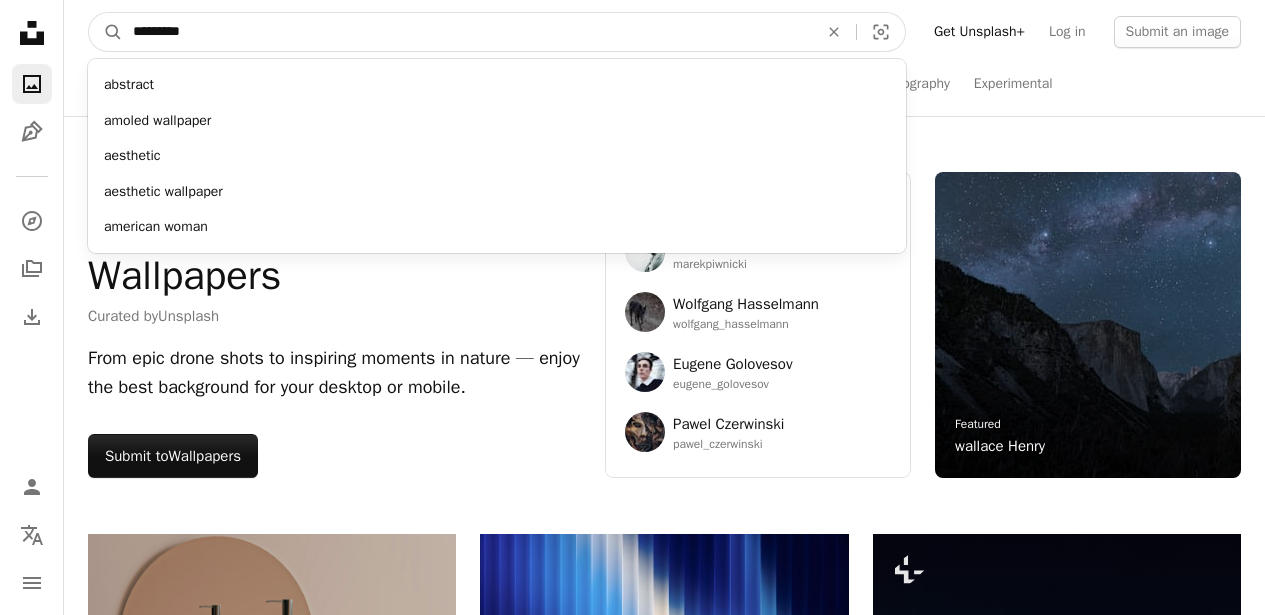 click on "A magnifying glass" at bounding box center [106, 32] 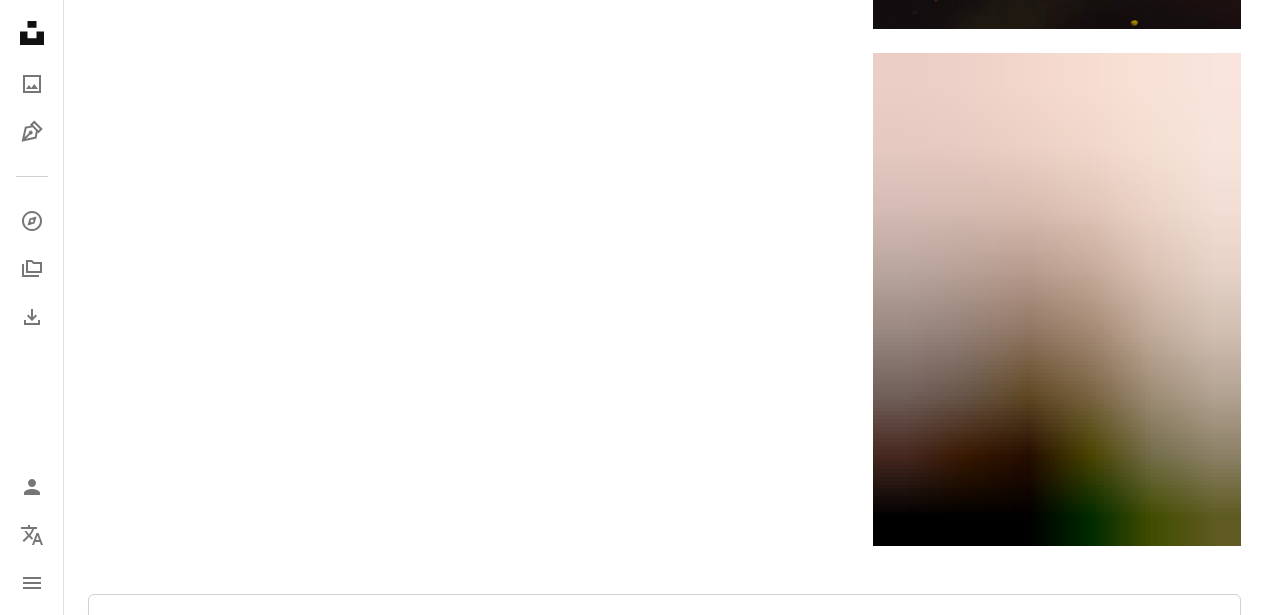 scroll, scrollTop: 3187, scrollLeft: 0, axis: vertical 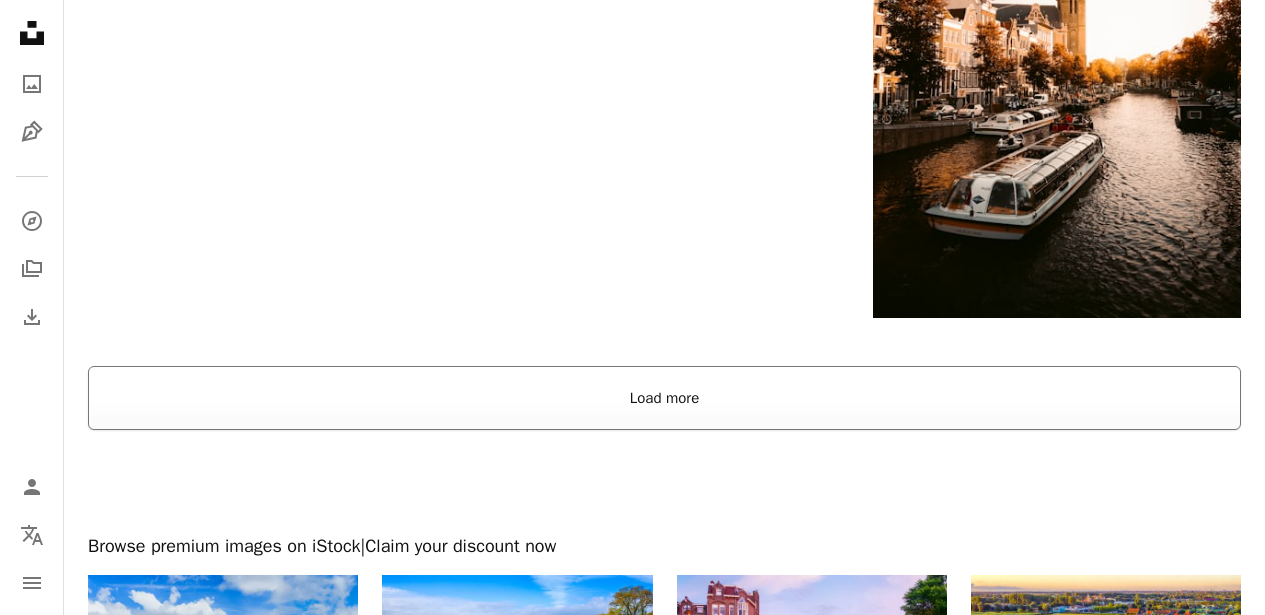 click on "Load more" at bounding box center (664, 398) 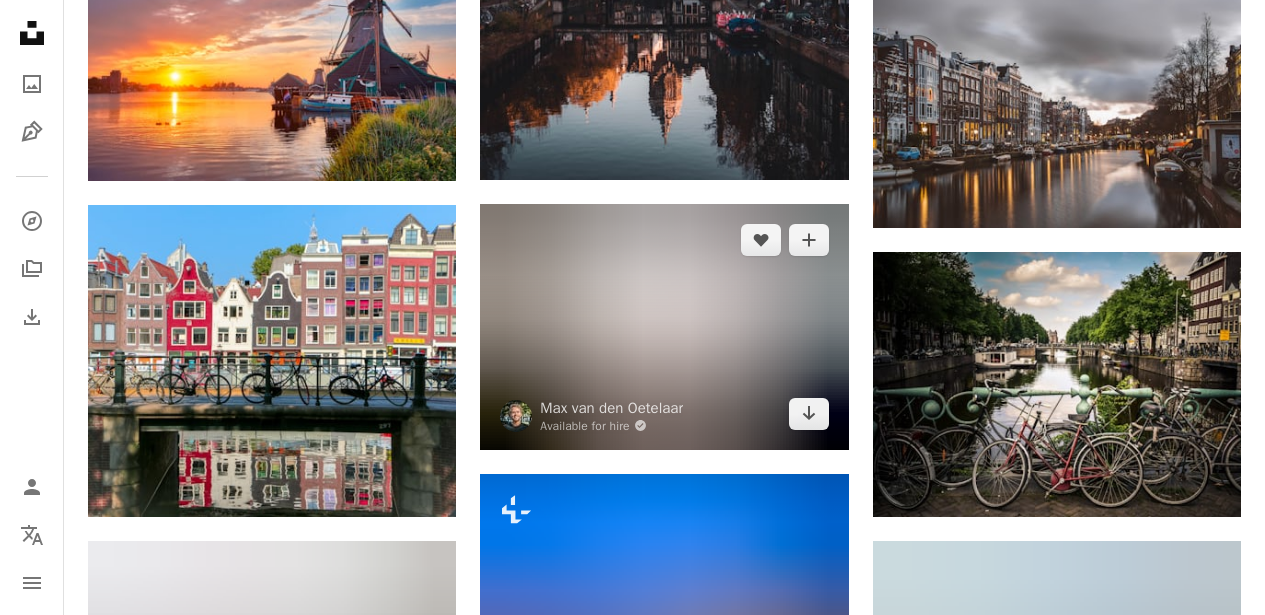 scroll, scrollTop: 1219, scrollLeft: 0, axis: vertical 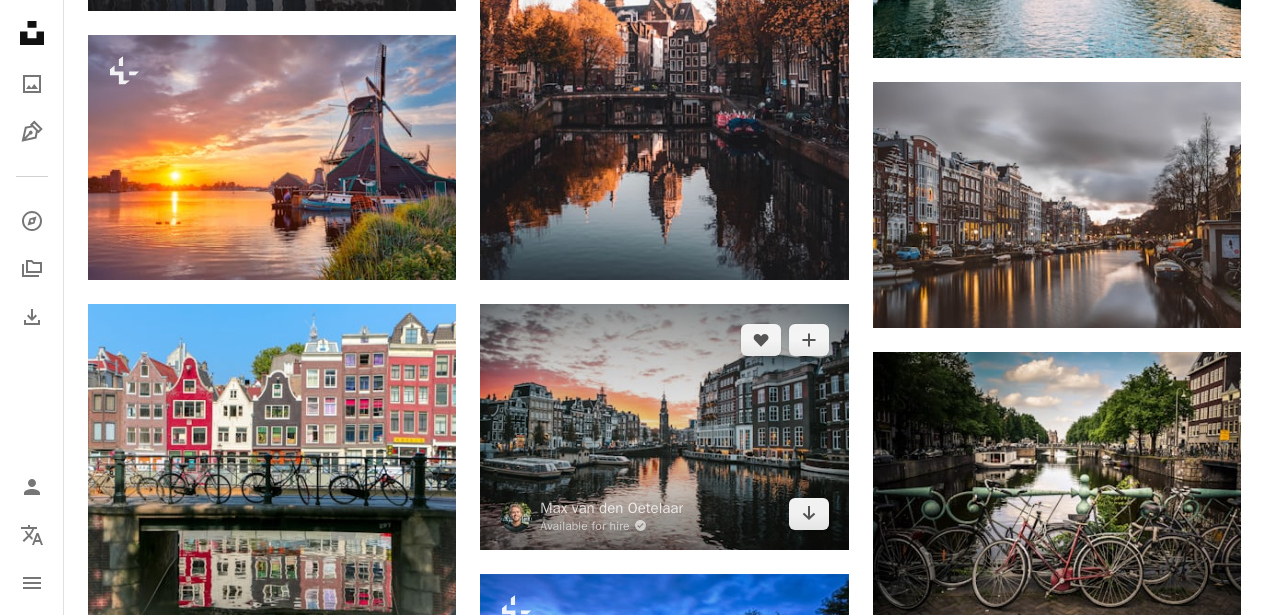 click at bounding box center (664, 427) 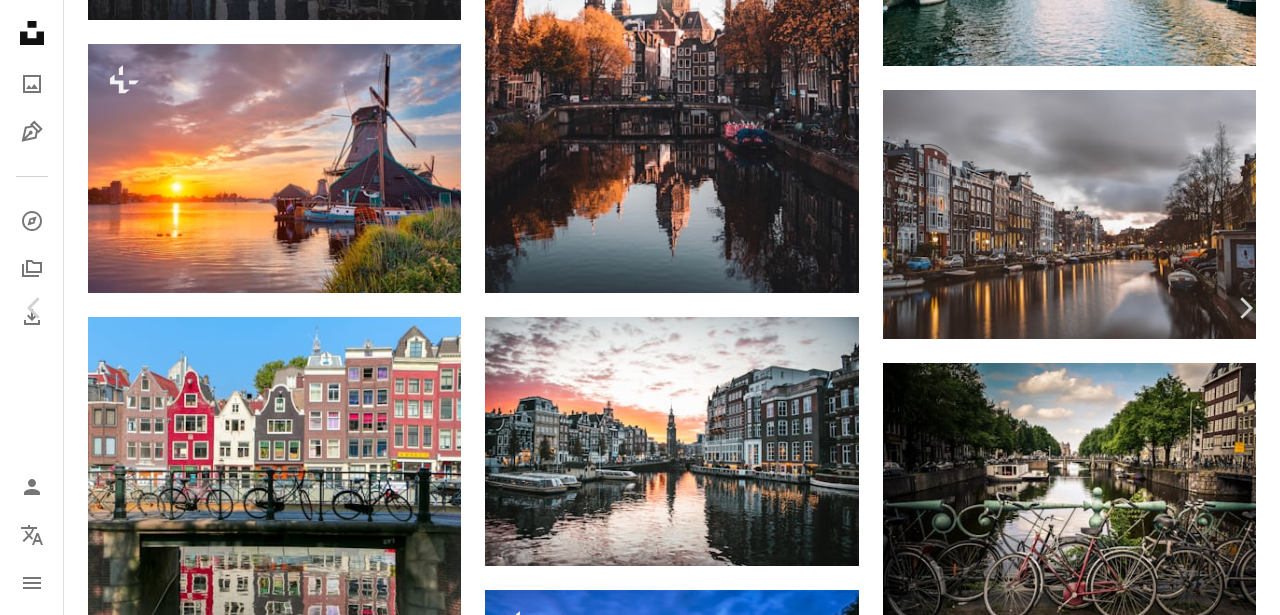 click on "An X shape" at bounding box center [20, 20] 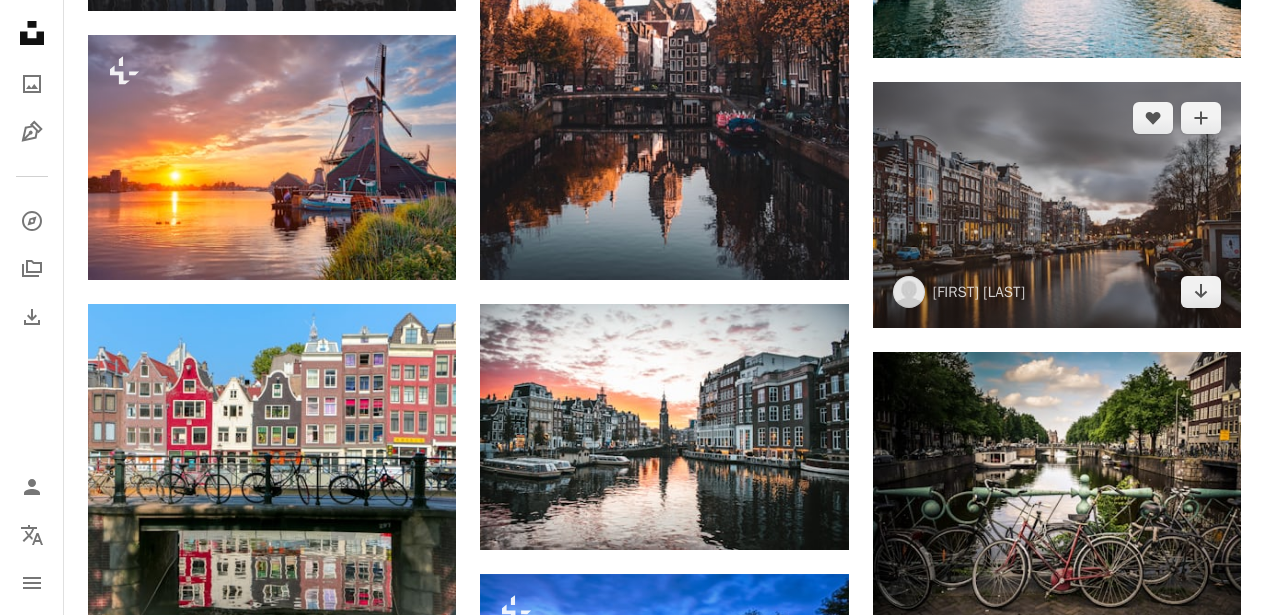 click at bounding box center (1057, 205) 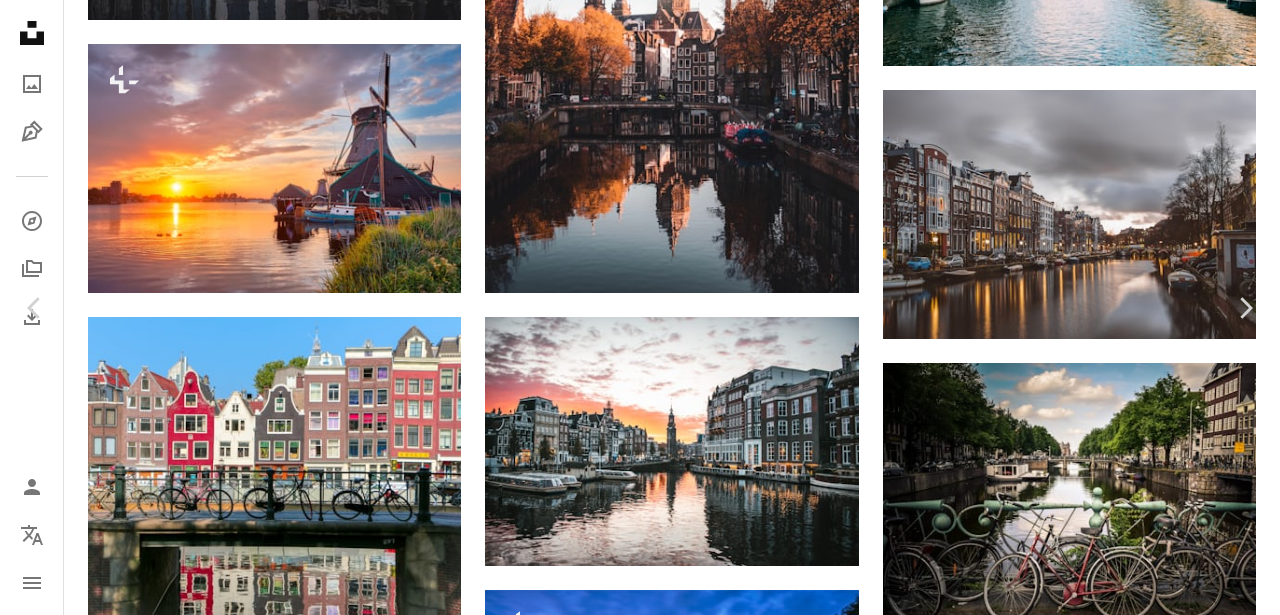 click on "An X shape" at bounding box center [20, 20] 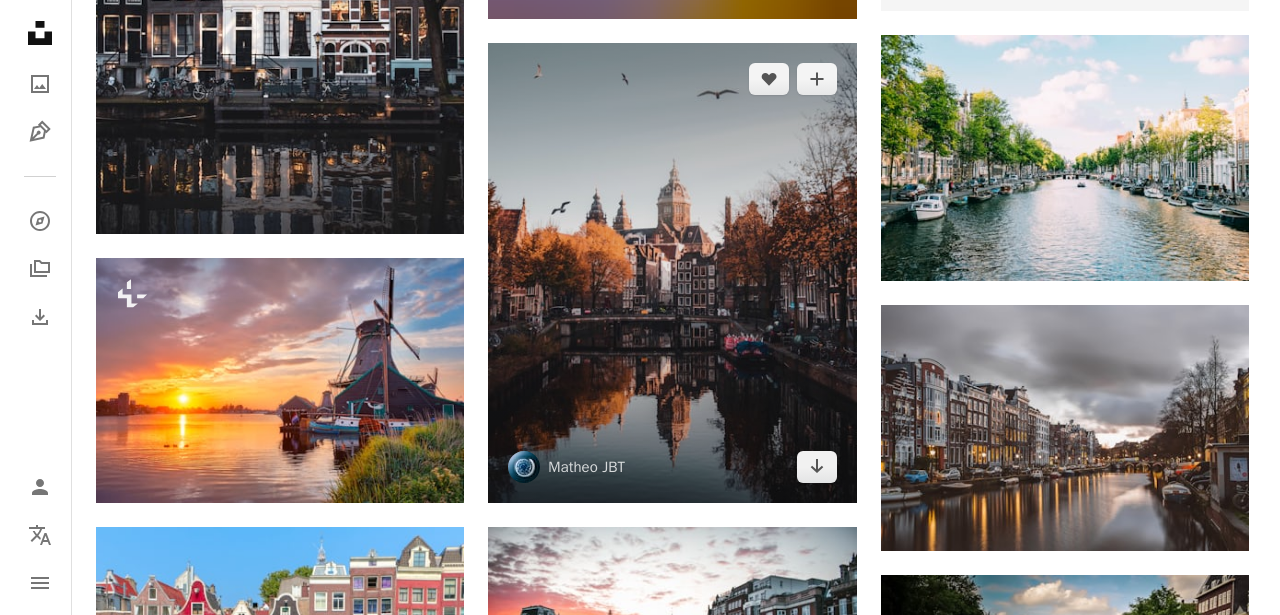 scroll, scrollTop: 895, scrollLeft: 0, axis: vertical 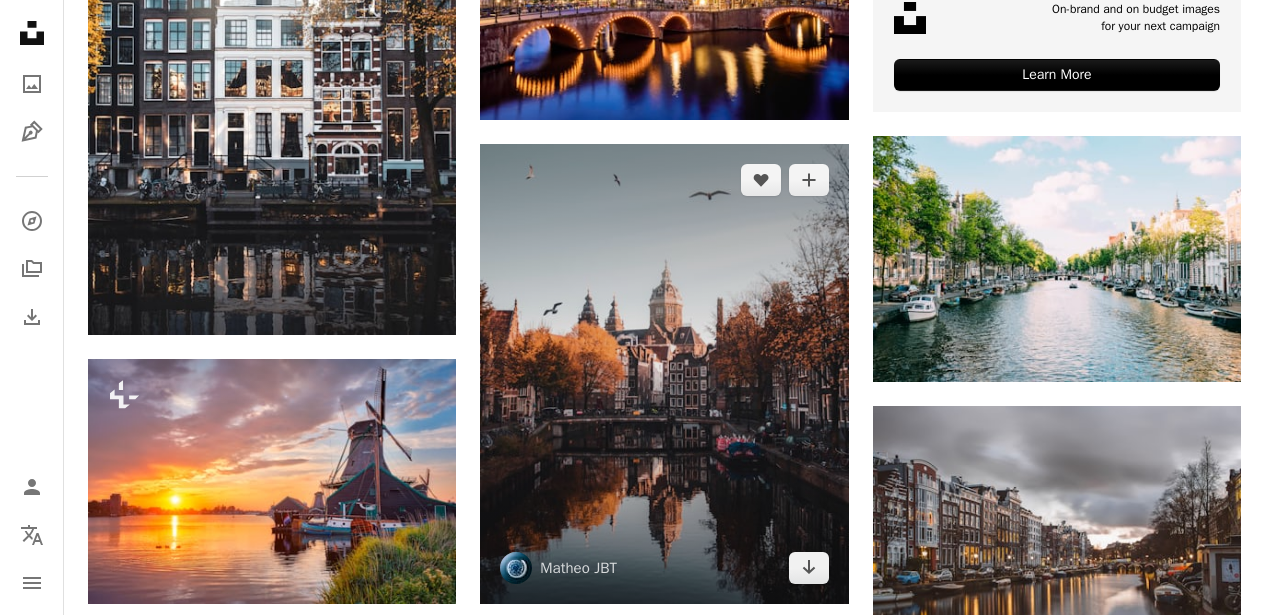 click at bounding box center (664, 374) 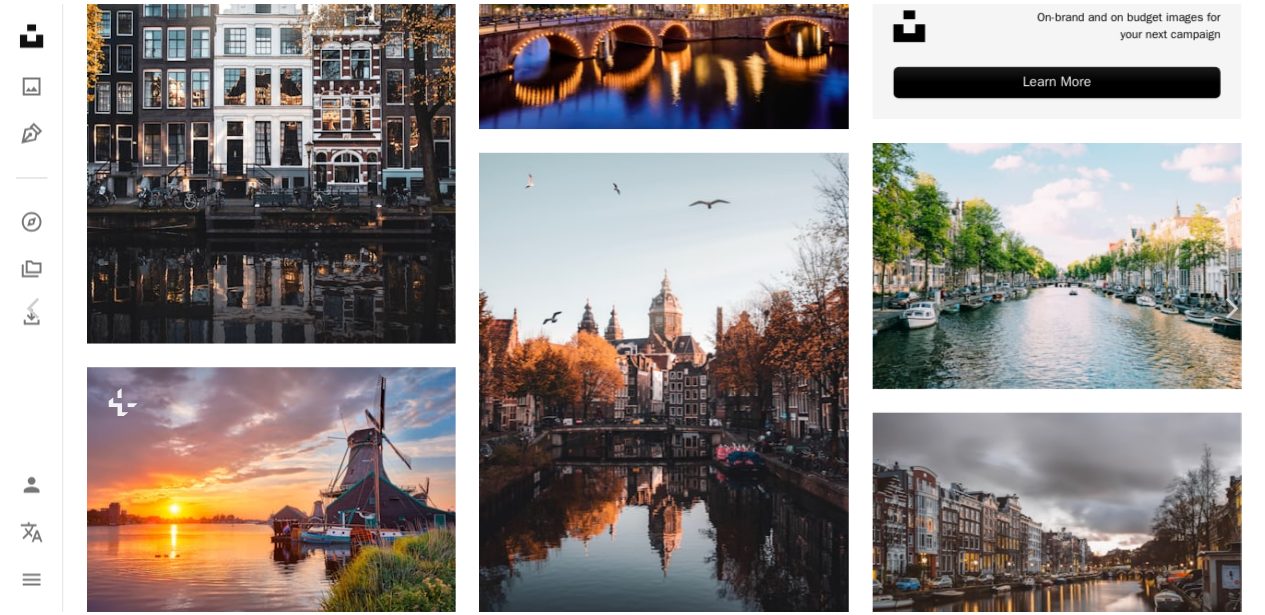 scroll, scrollTop: 470, scrollLeft: 0, axis: vertical 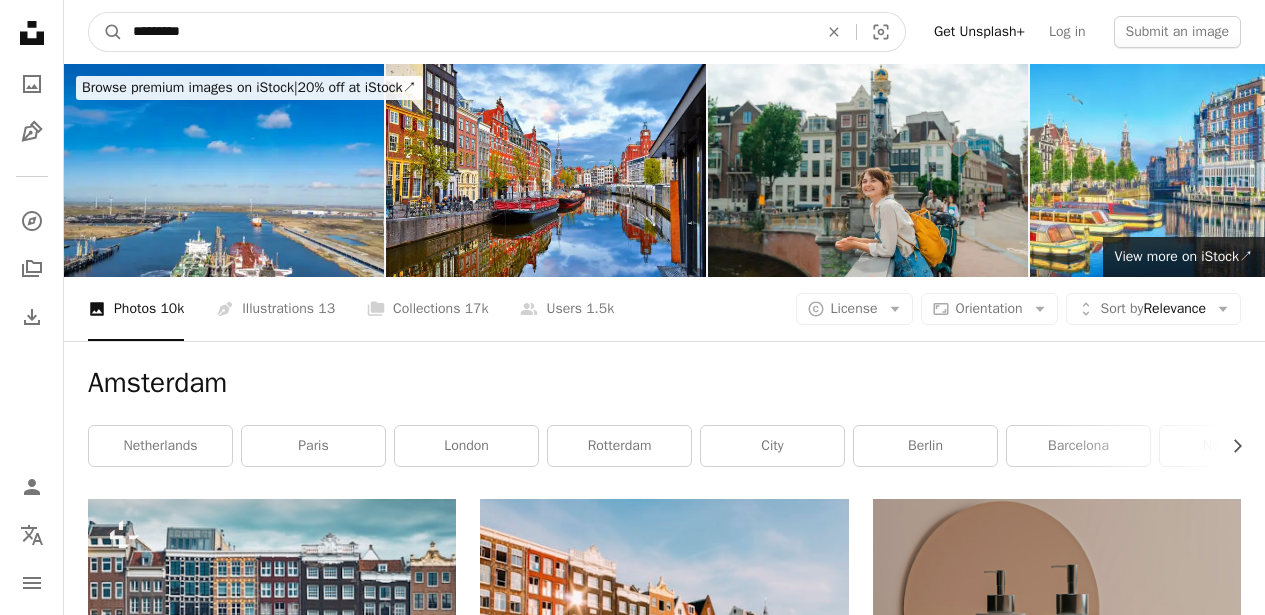 click on "*********" at bounding box center [467, 32] 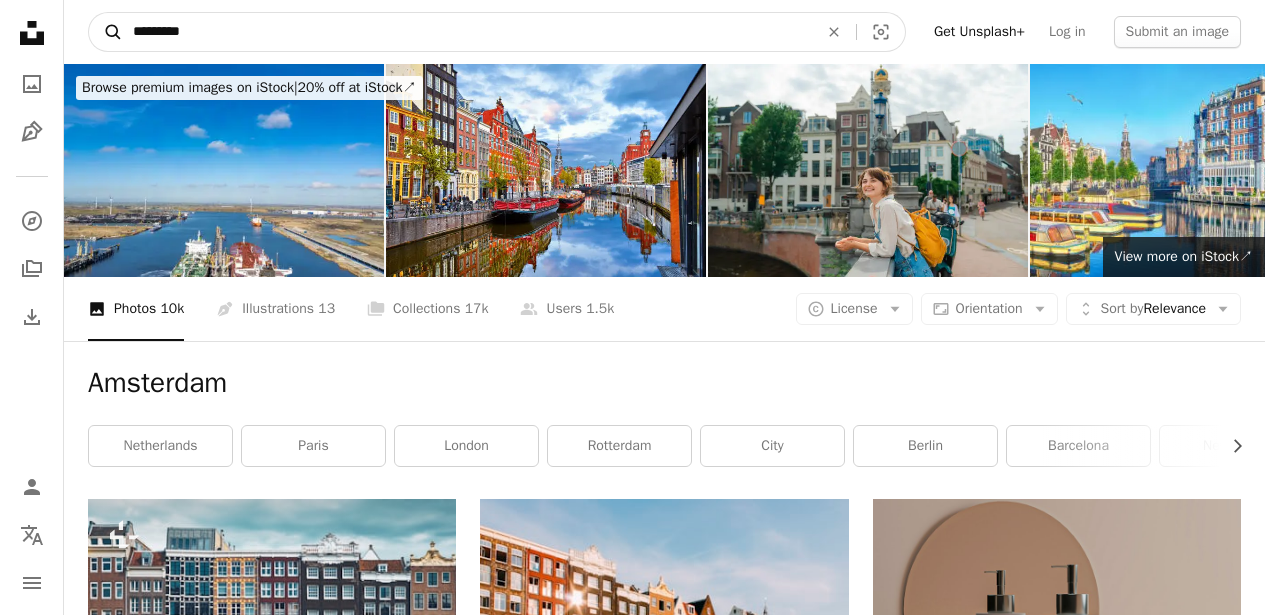 drag, startPoint x: 266, startPoint y: 33, endPoint x: 93, endPoint y: 36, distance: 173.02602 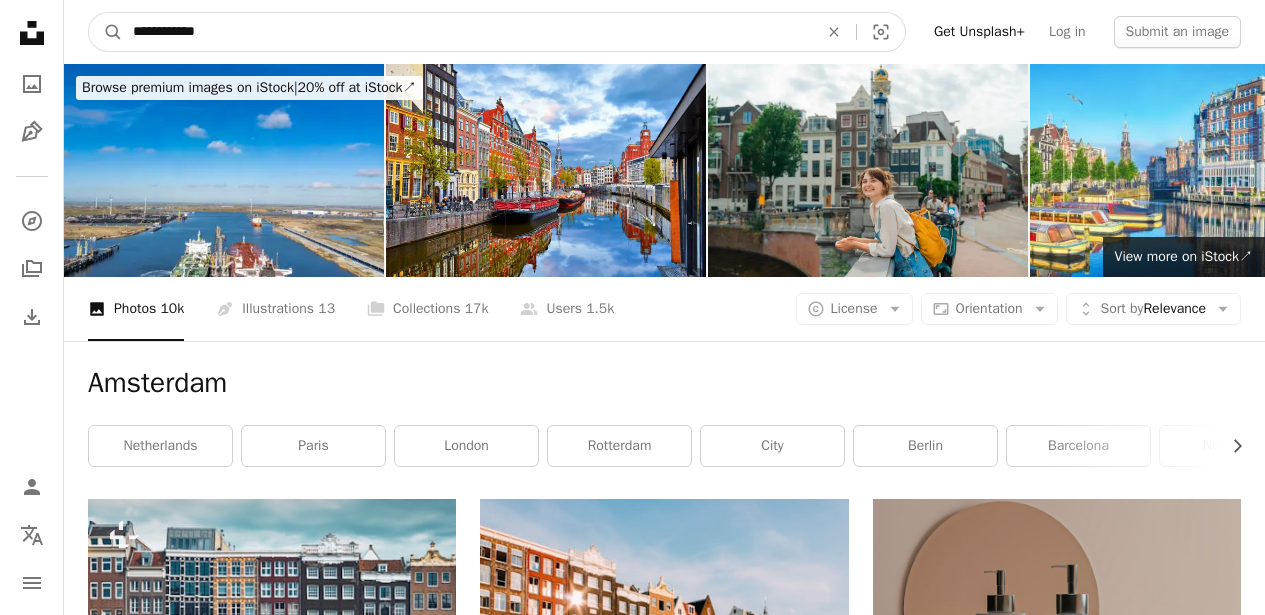 type on "**********" 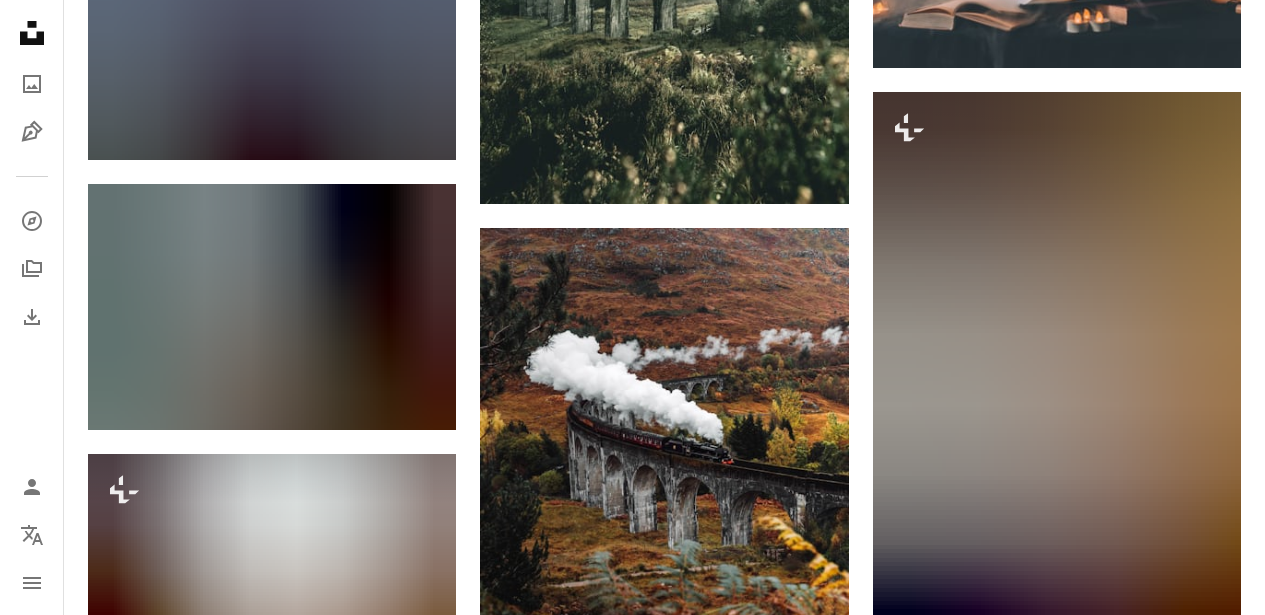 scroll, scrollTop: 1696, scrollLeft: 0, axis: vertical 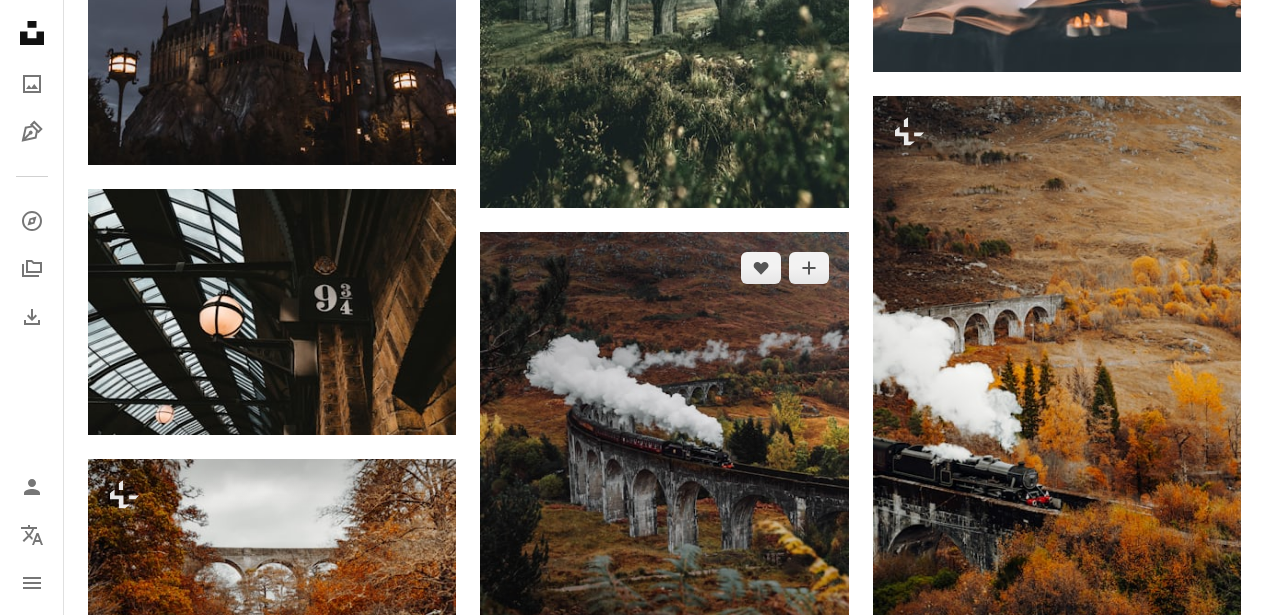 click at bounding box center (664, 462) 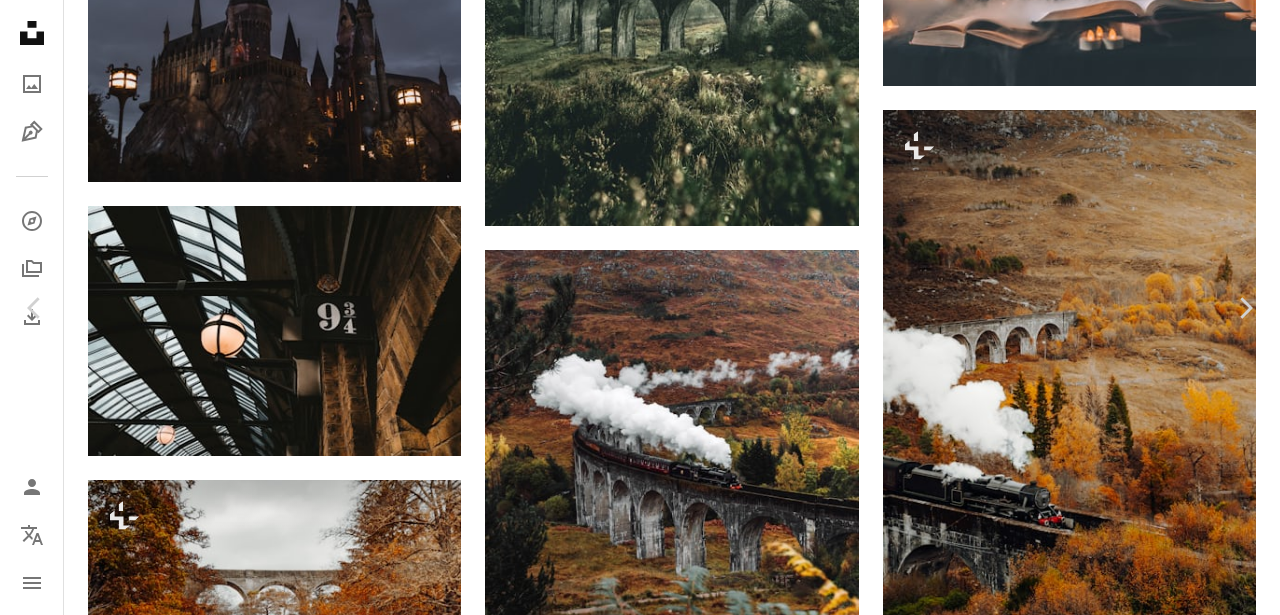 click on "Download free" at bounding box center (1081, 5122) 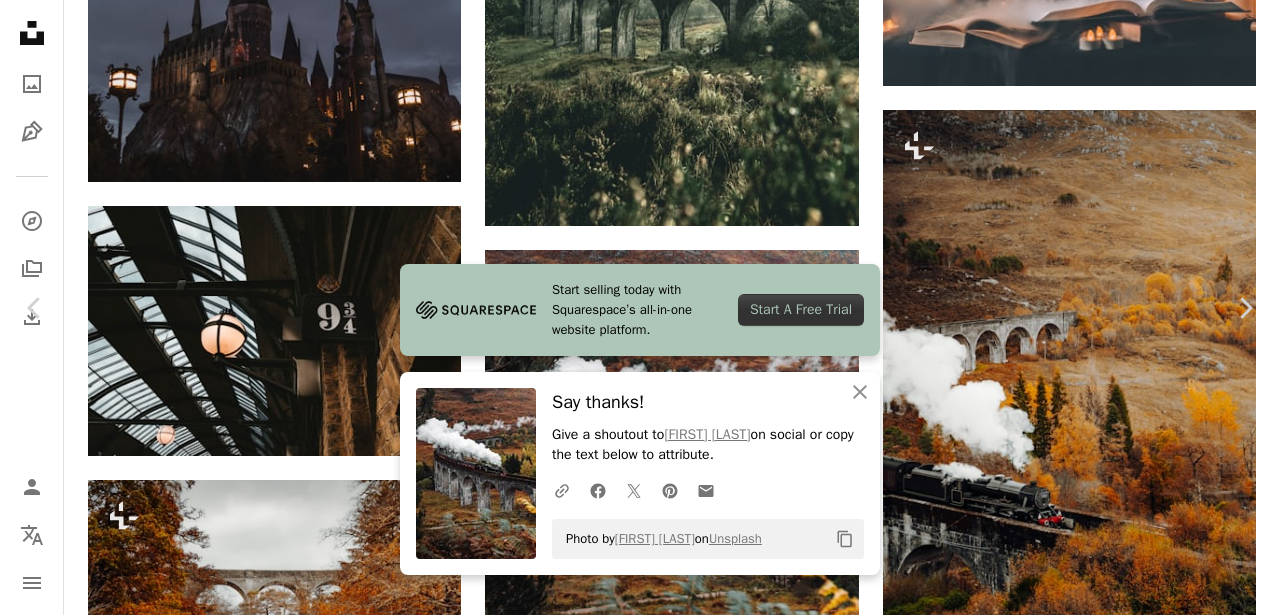 click on "An X shape" at bounding box center [20, 20] 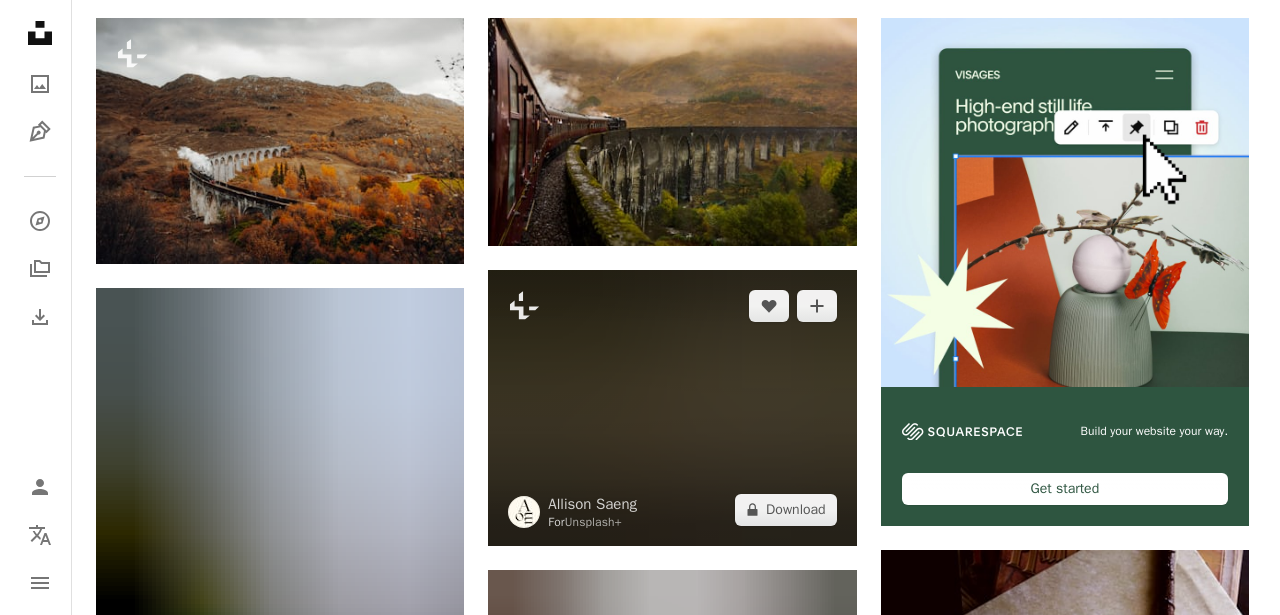 scroll, scrollTop: 837, scrollLeft: 0, axis: vertical 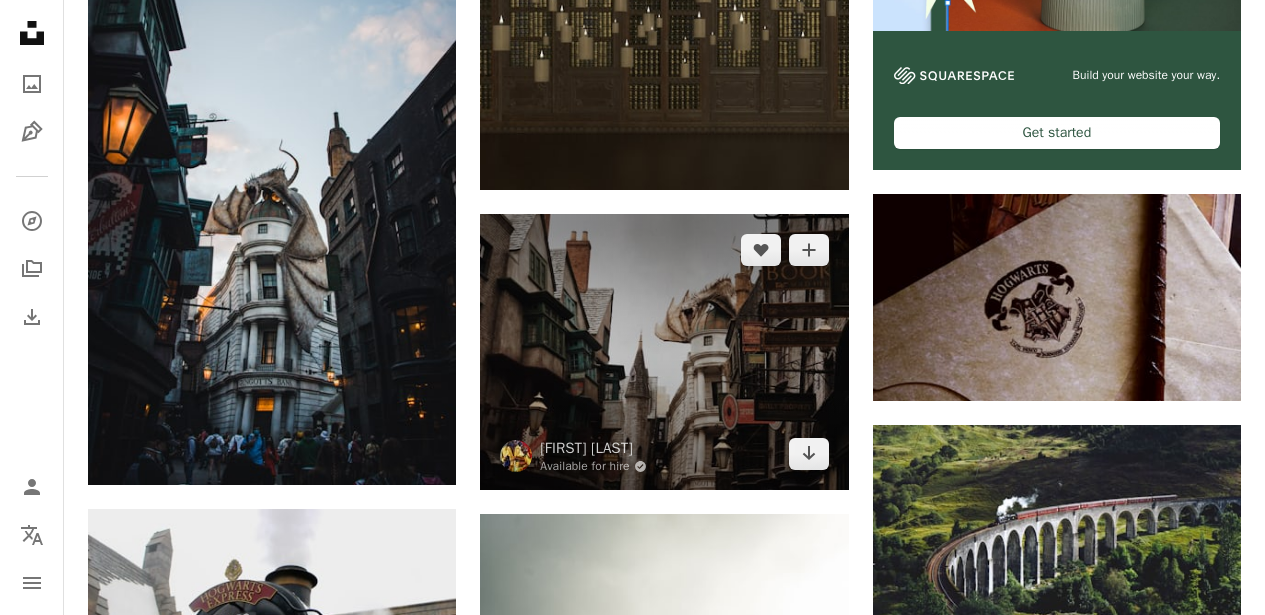 click at bounding box center [664, 352] 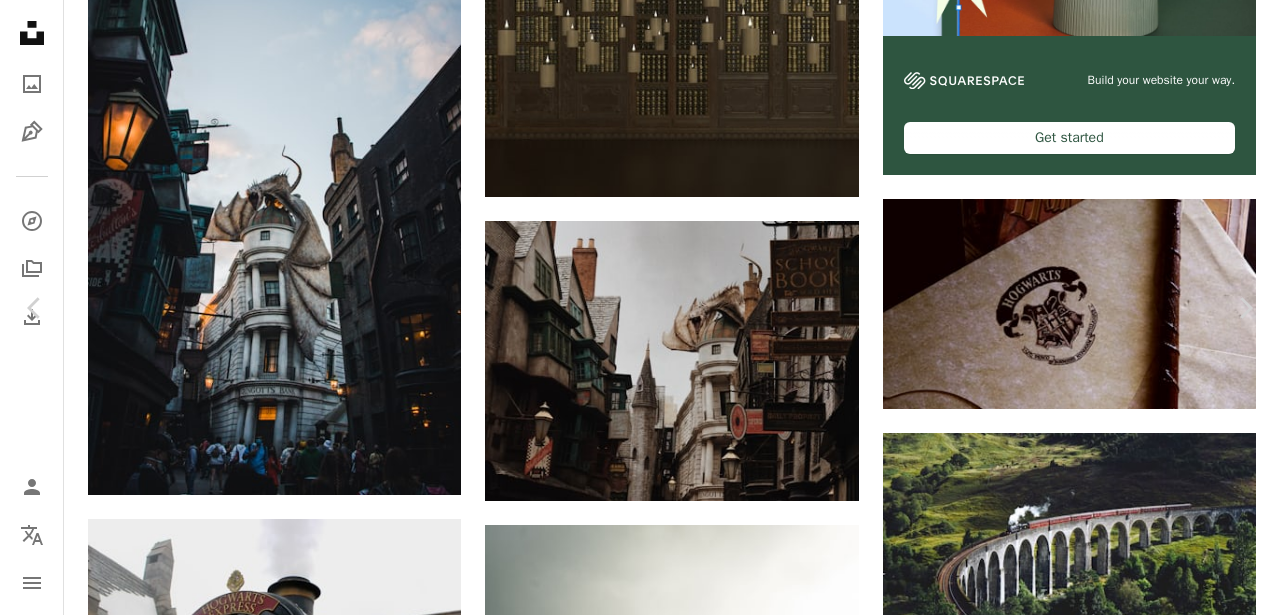 scroll, scrollTop: 0, scrollLeft: 0, axis: both 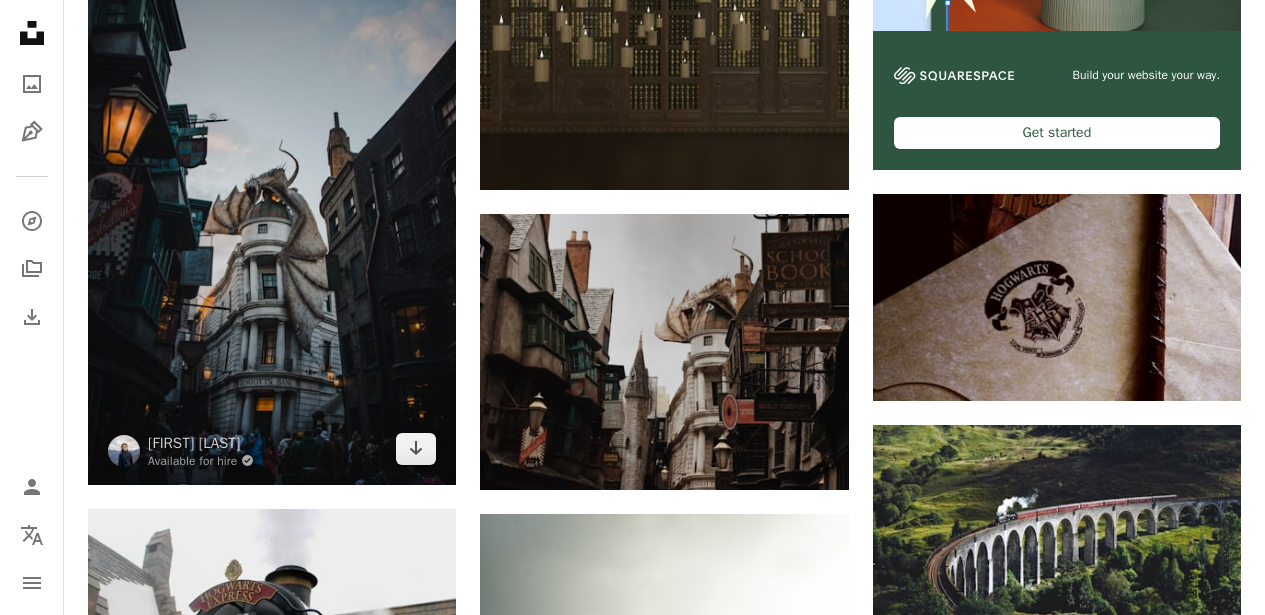 click at bounding box center [272, 208] 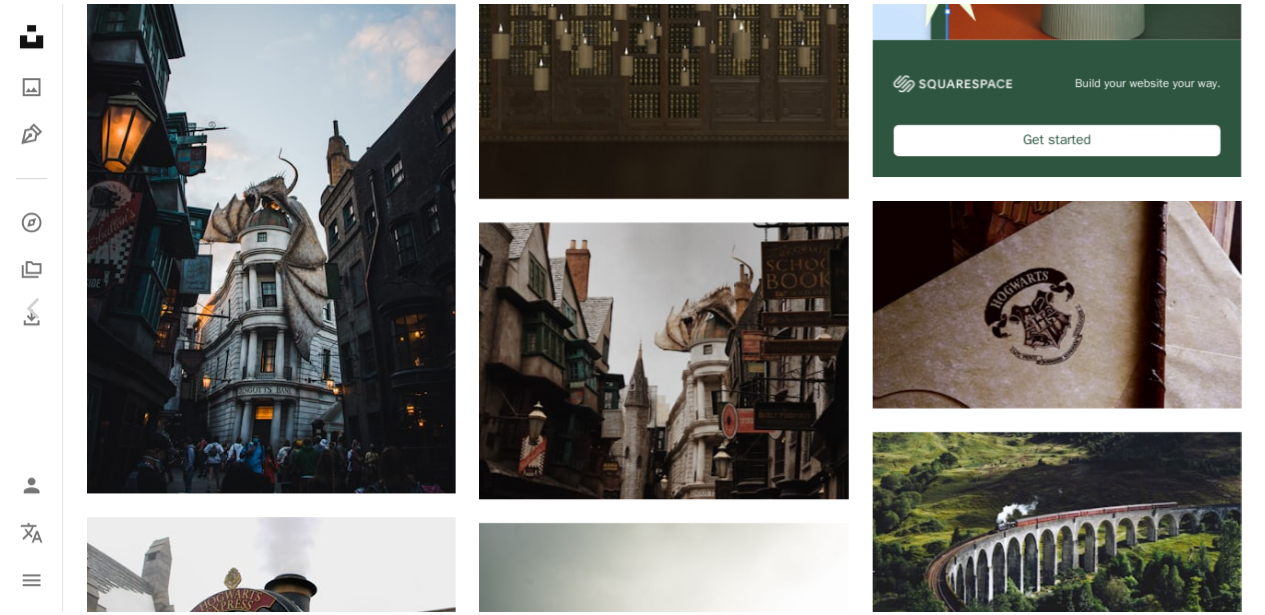 scroll, scrollTop: 1615, scrollLeft: 0, axis: vertical 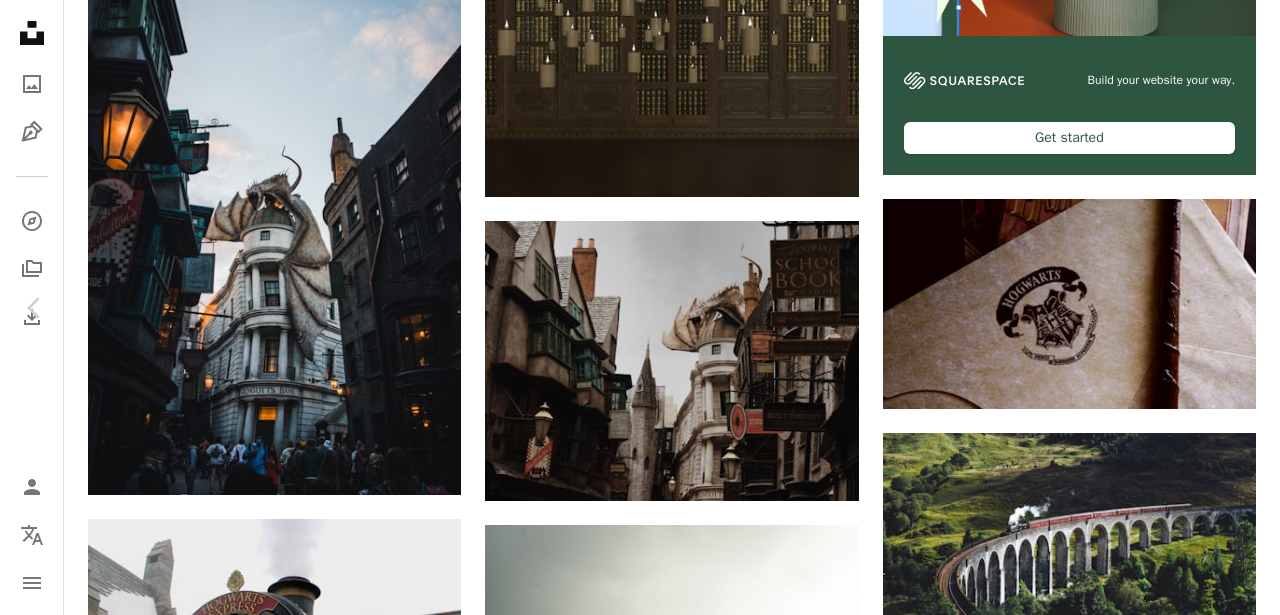 click on "An X shape" at bounding box center (20, 20) 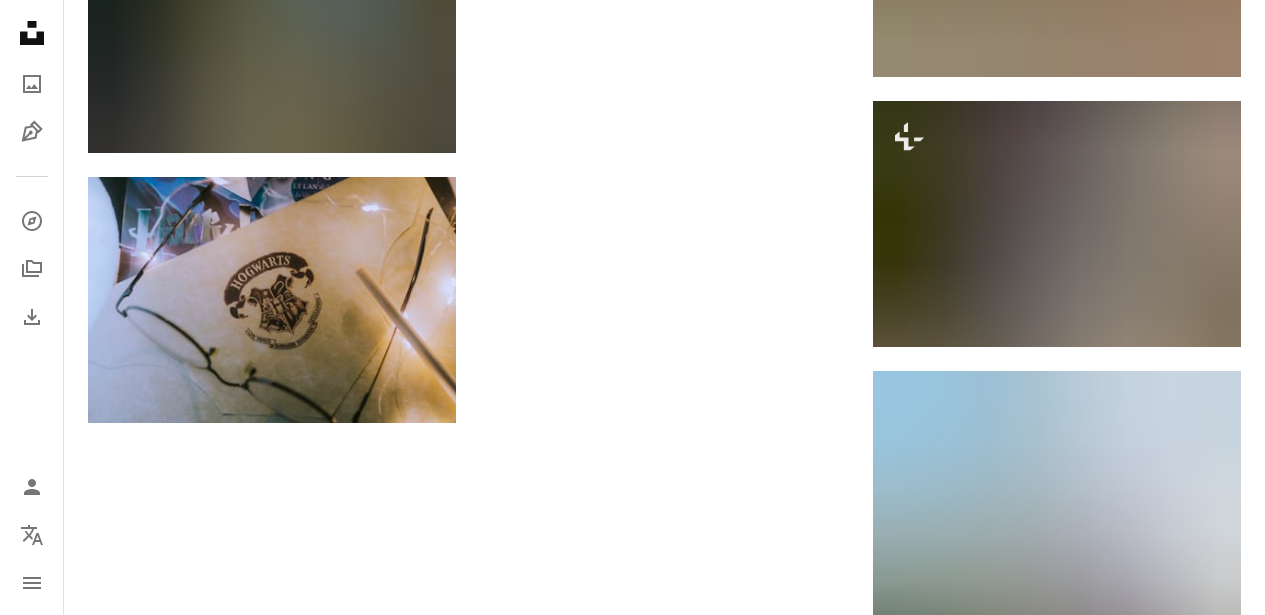 scroll, scrollTop: 5279, scrollLeft: 0, axis: vertical 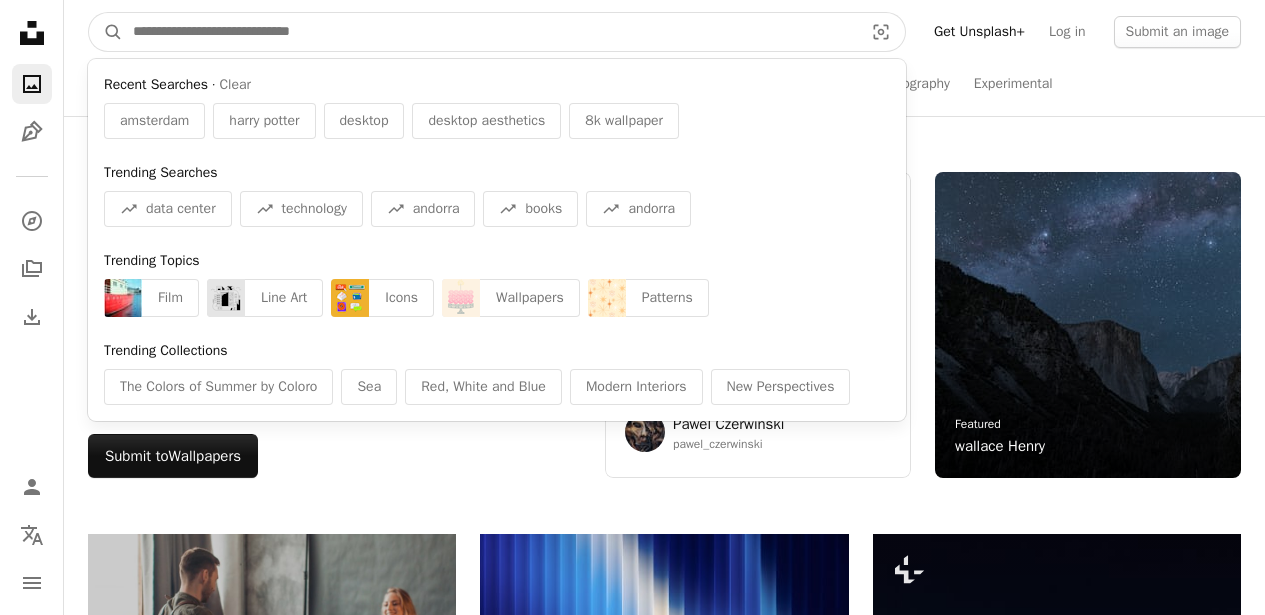 click at bounding box center [490, 32] 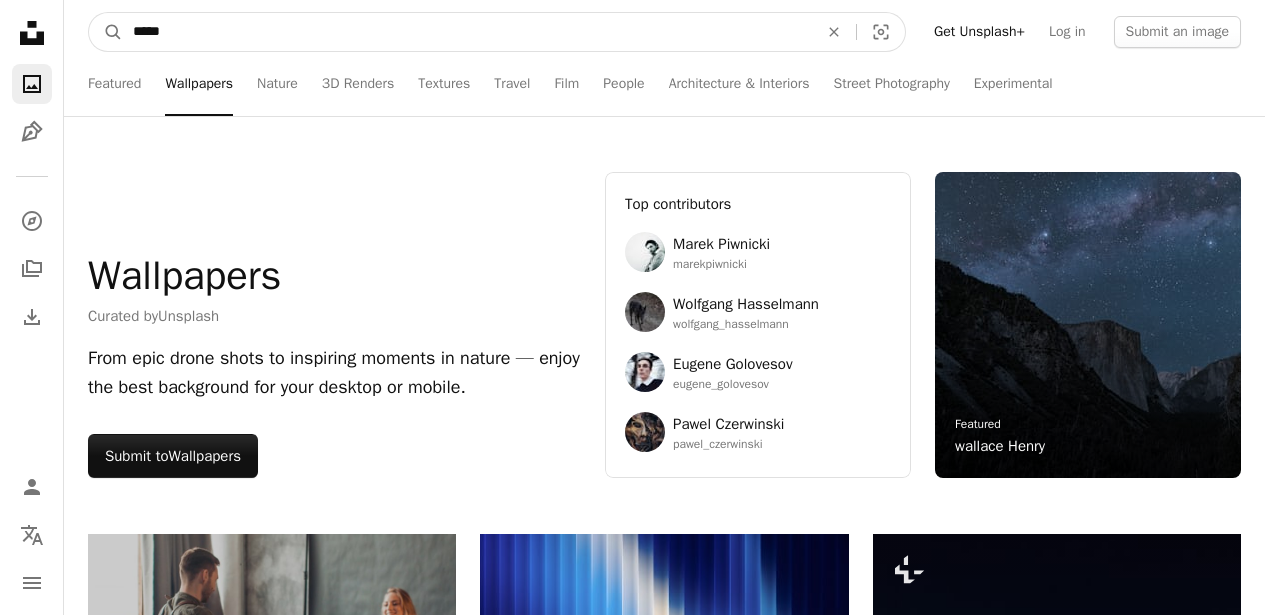 type on "******" 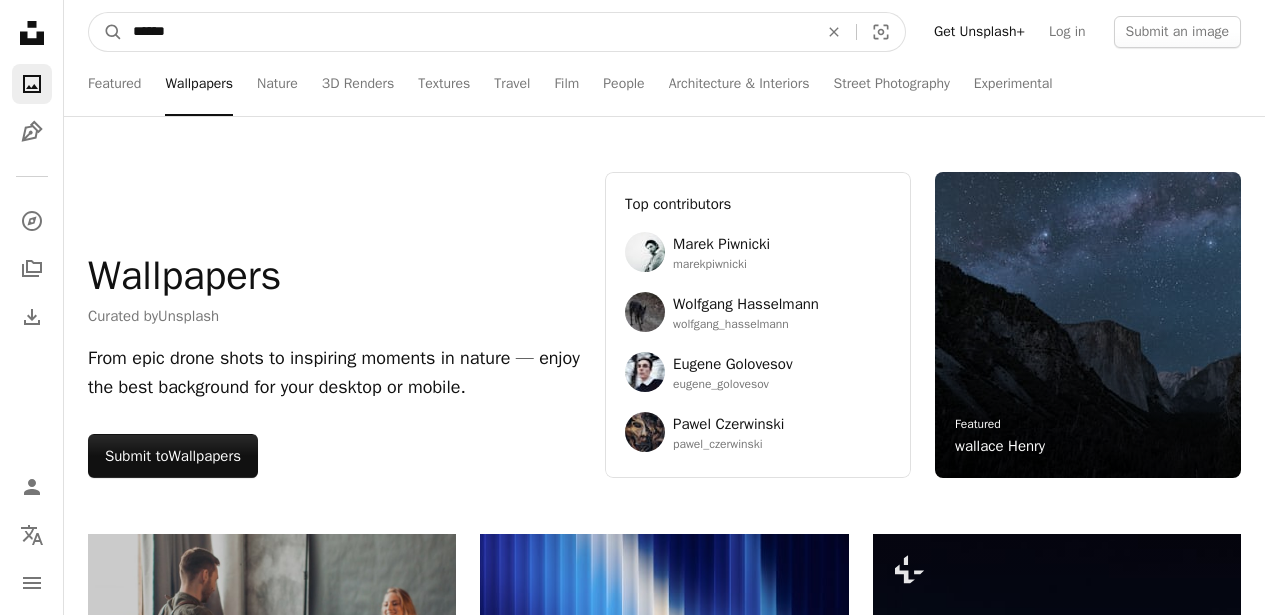 click on "A magnifying glass" at bounding box center (106, 32) 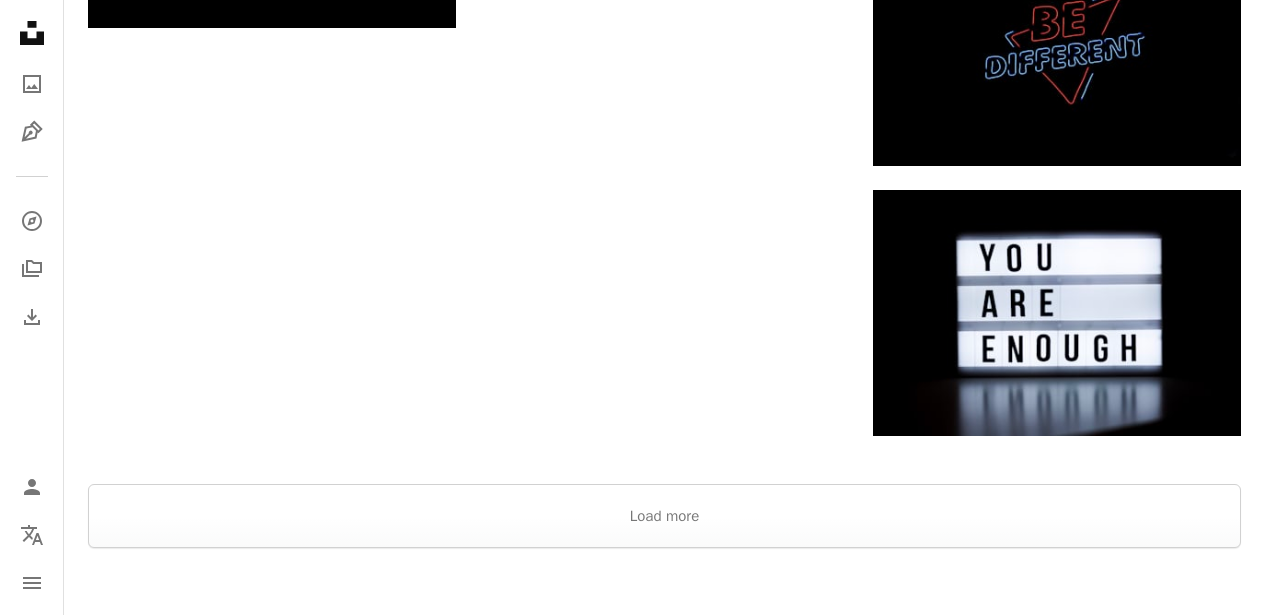 scroll, scrollTop: 3012, scrollLeft: 0, axis: vertical 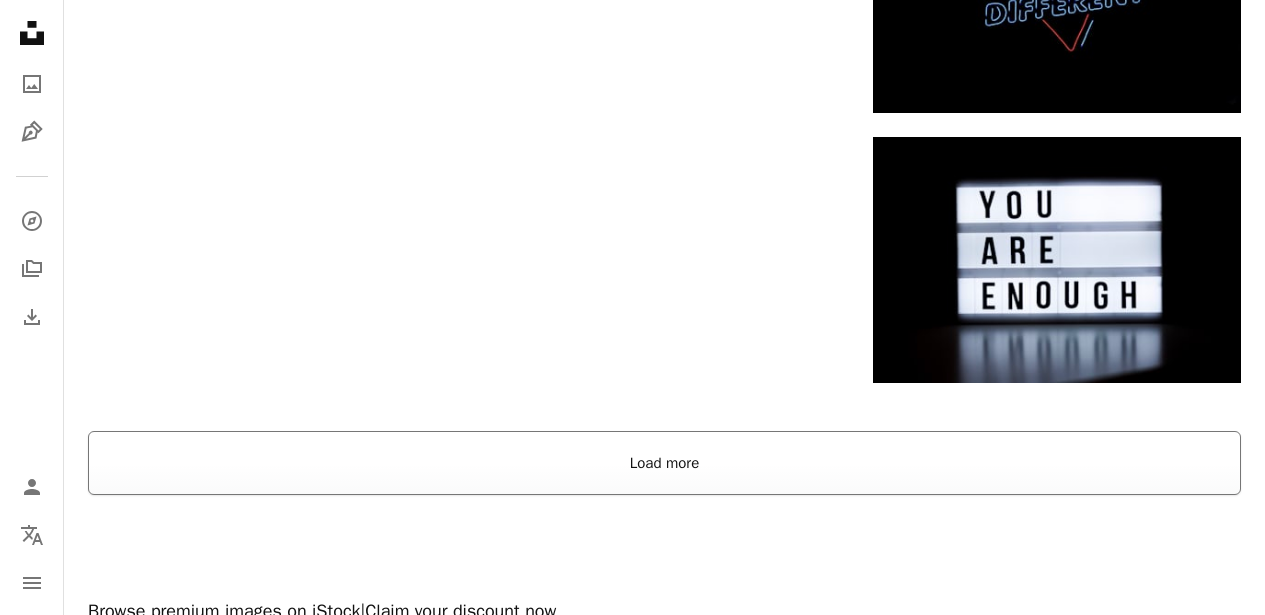 click on "Load more" at bounding box center [664, 463] 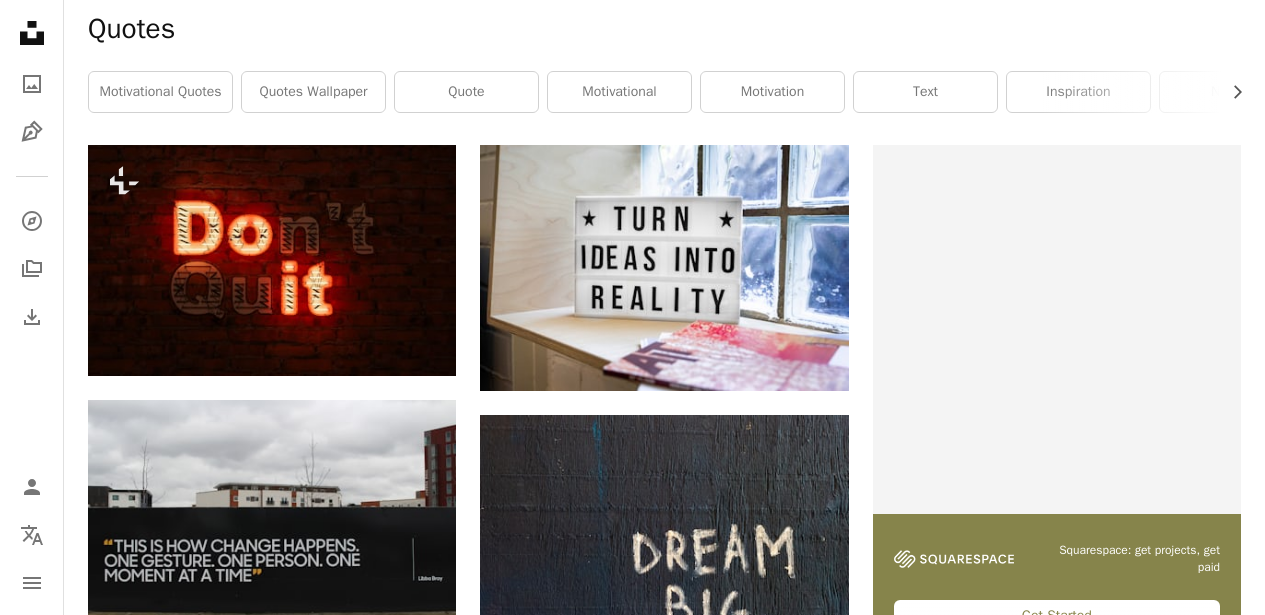 scroll, scrollTop: 0, scrollLeft: 0, axis: both 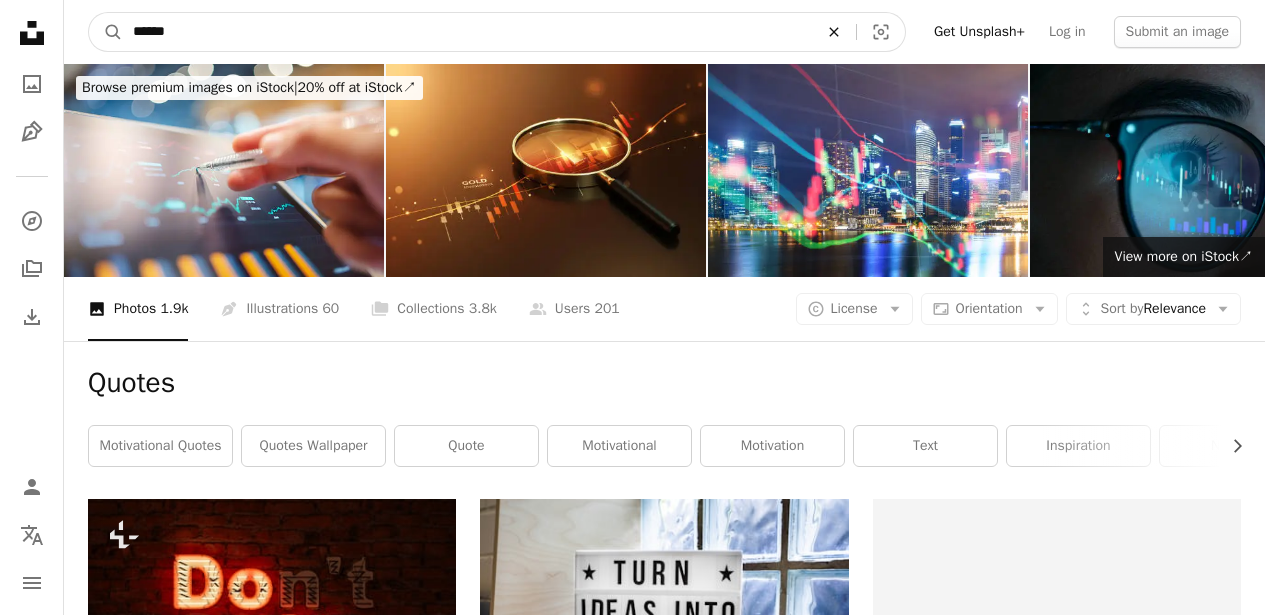 click on "An X shape" 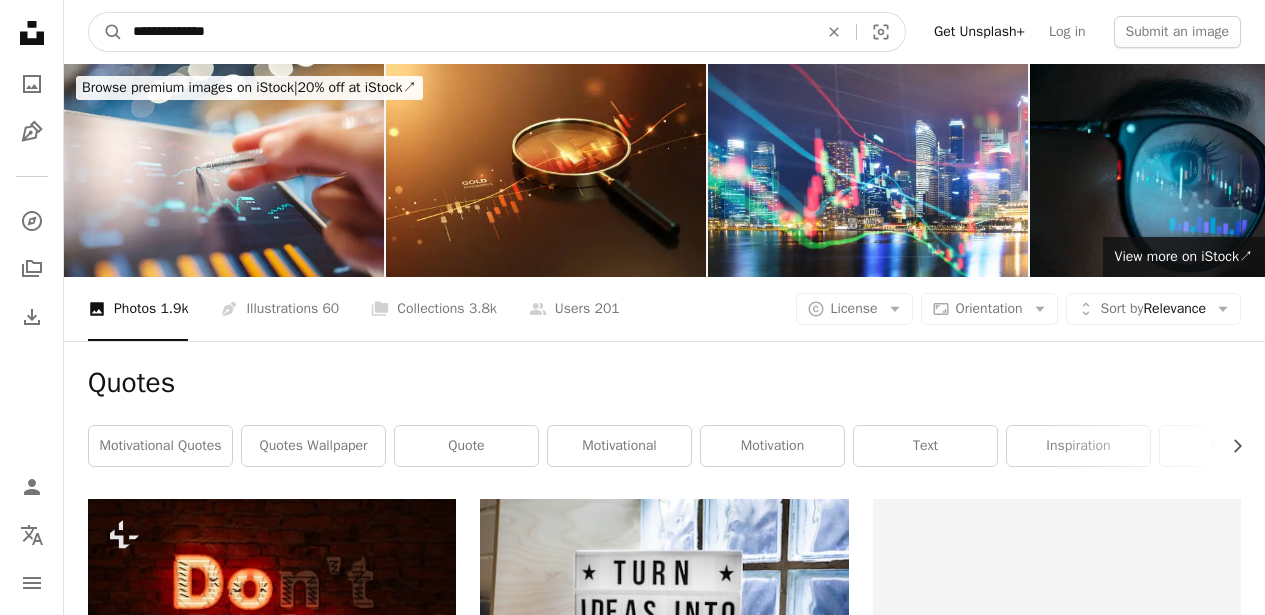 type on "**********" 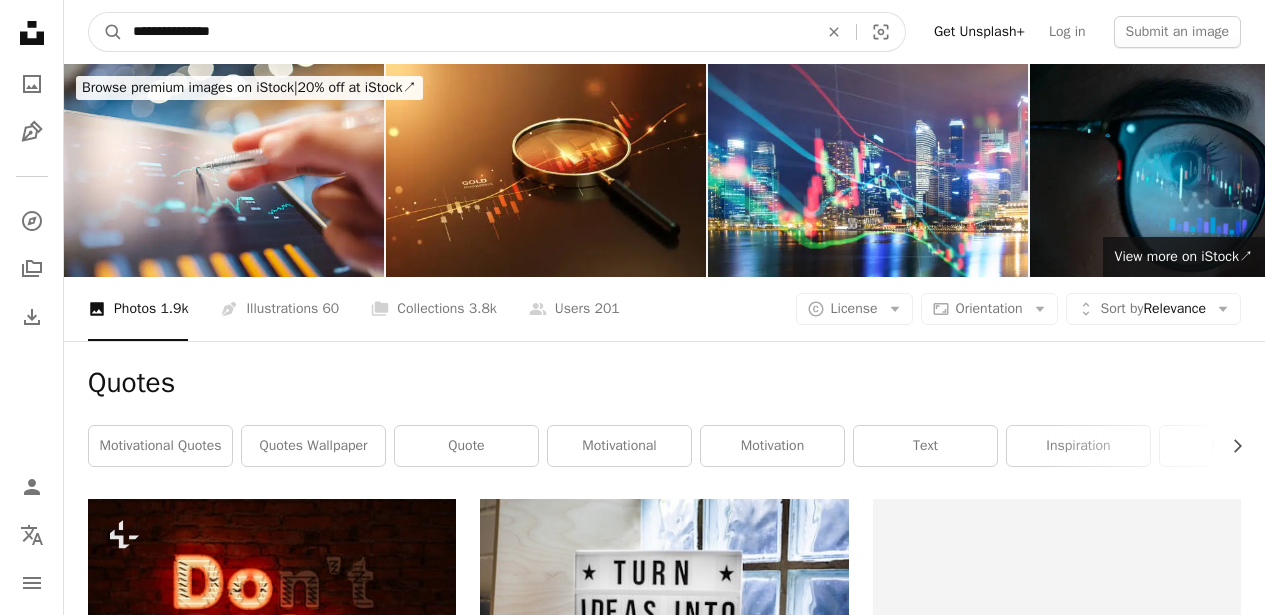 click on "A magnifying glass" at bounding box center (106, 32) 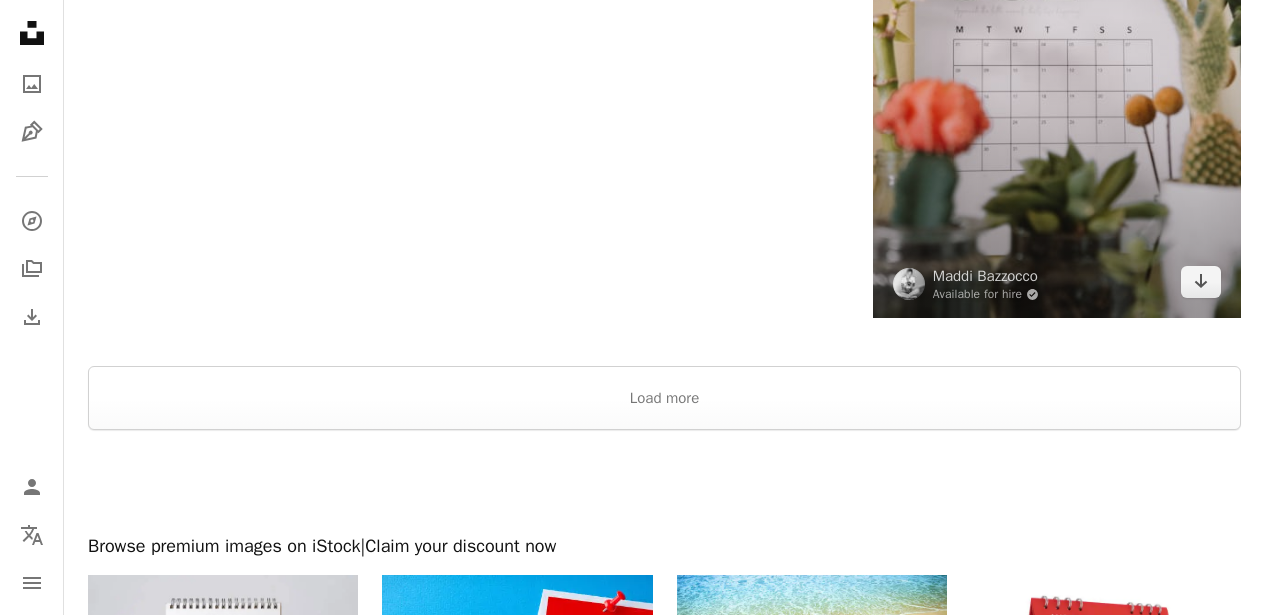 scroll, scrollTop: 4454, scrollLeft: 0, axis: vertical 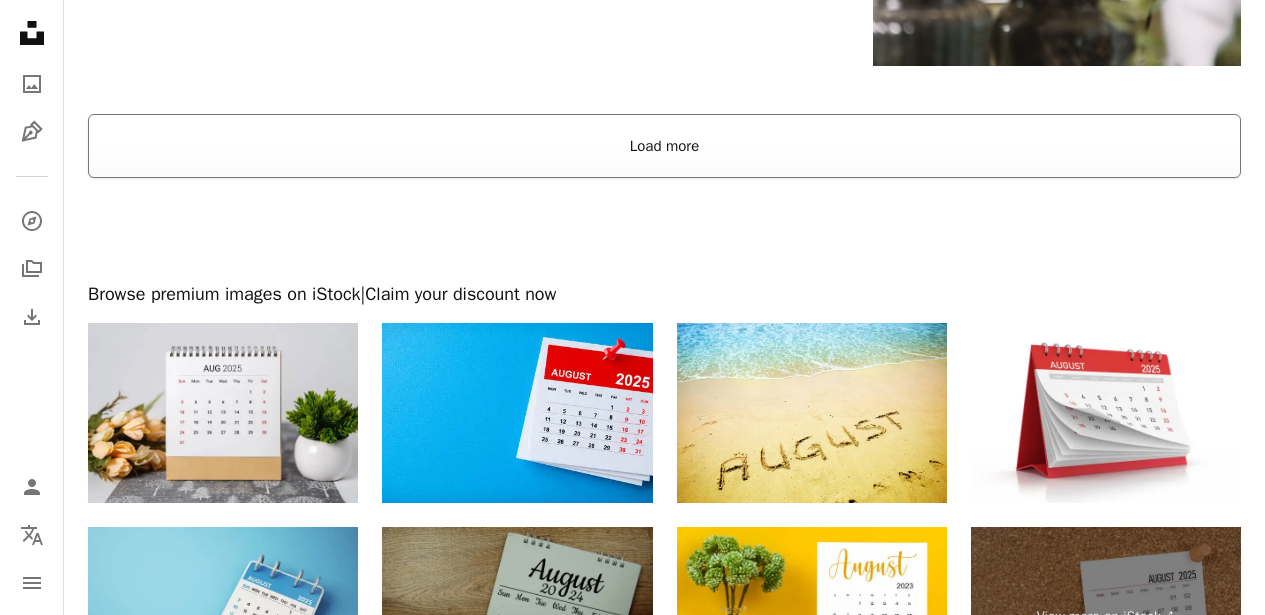 click on "Load more" at bounding box center [664, 146] 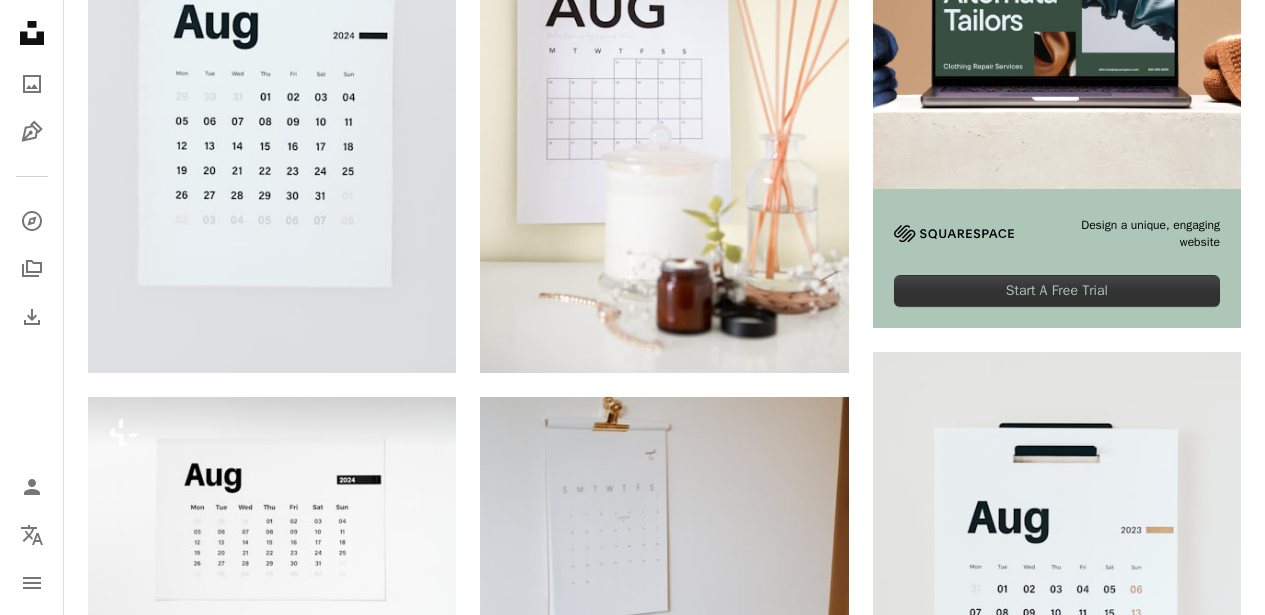 scroll, scrollTop: 0, scrollLeft: 0, axis: both 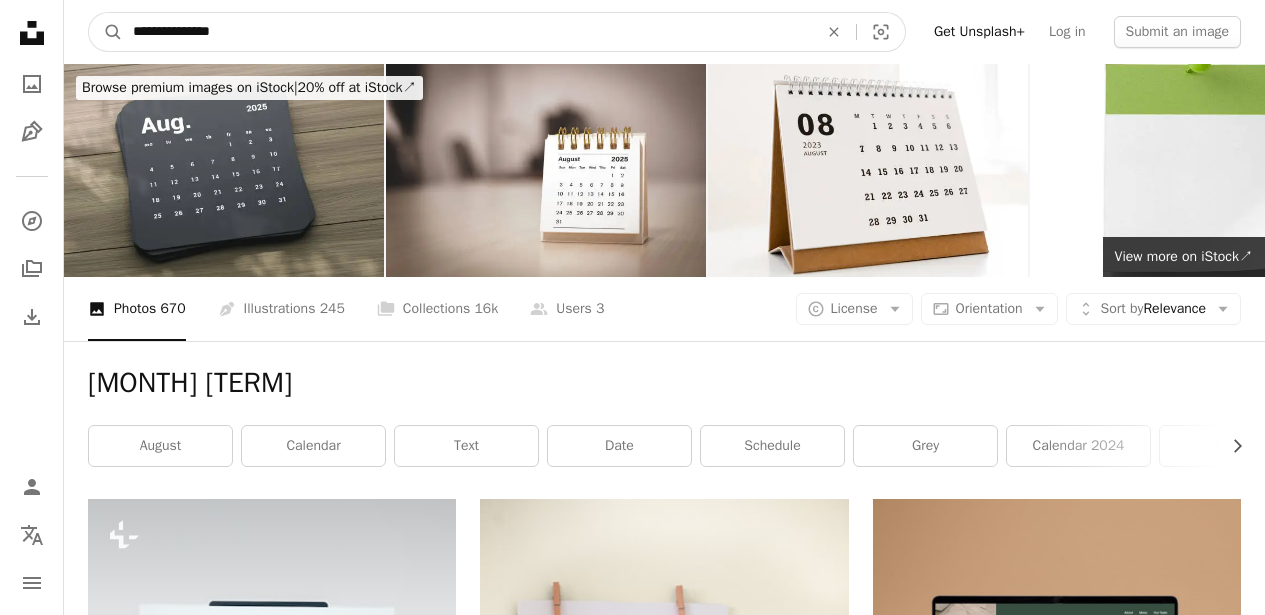 click on "**********" at bounding box center (467, 32) 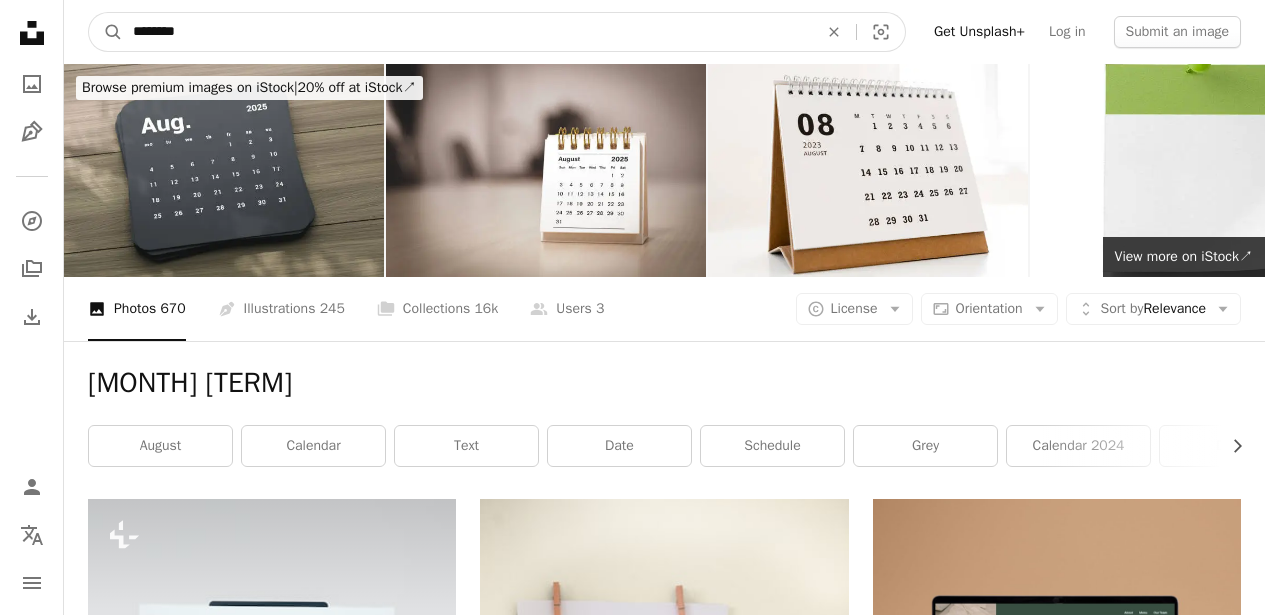 type on "******" 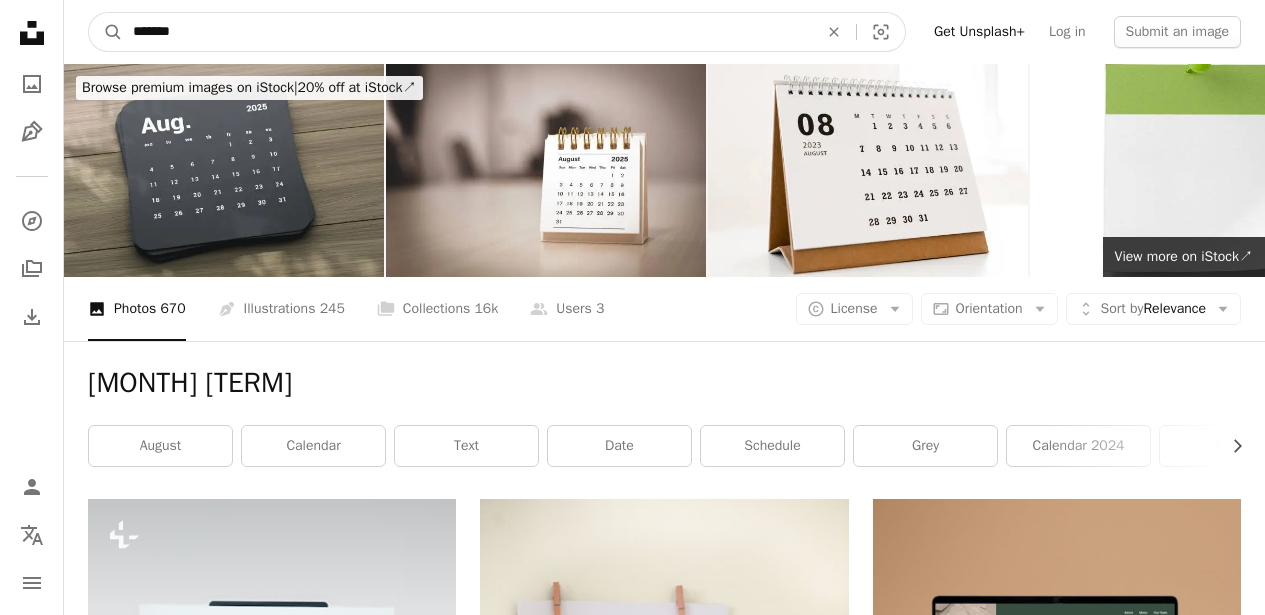 click on "A magnifying glass" at bounding box center (106, 32) 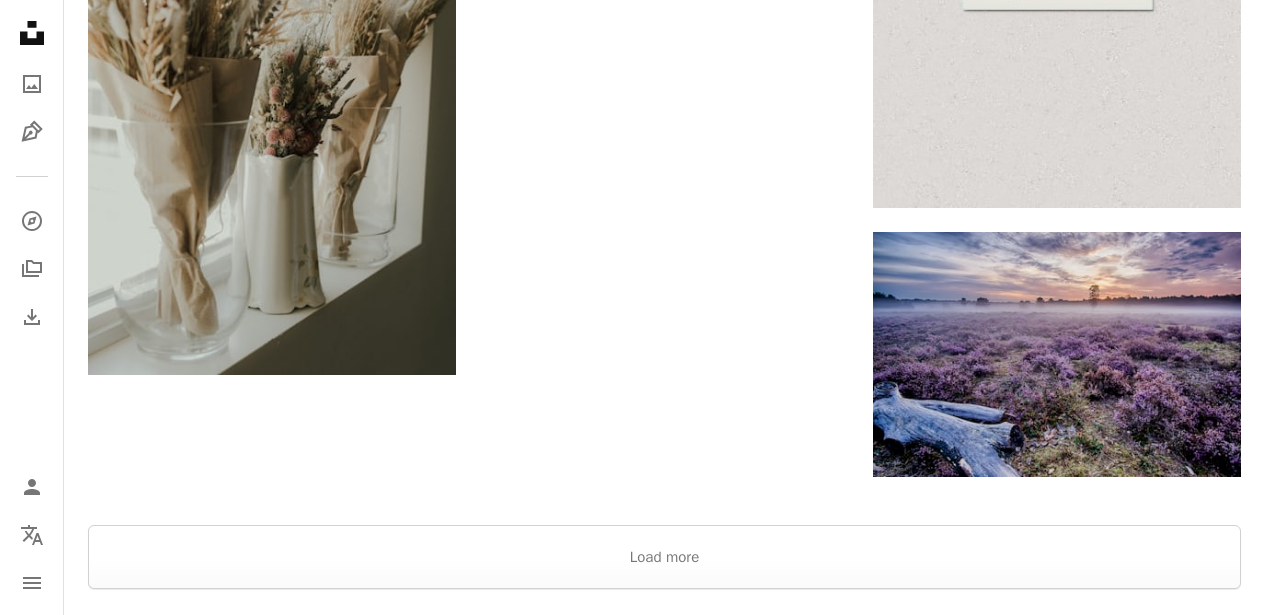 scroll, scrollTop: 2976, scrollLeft: 0, axis: vertical 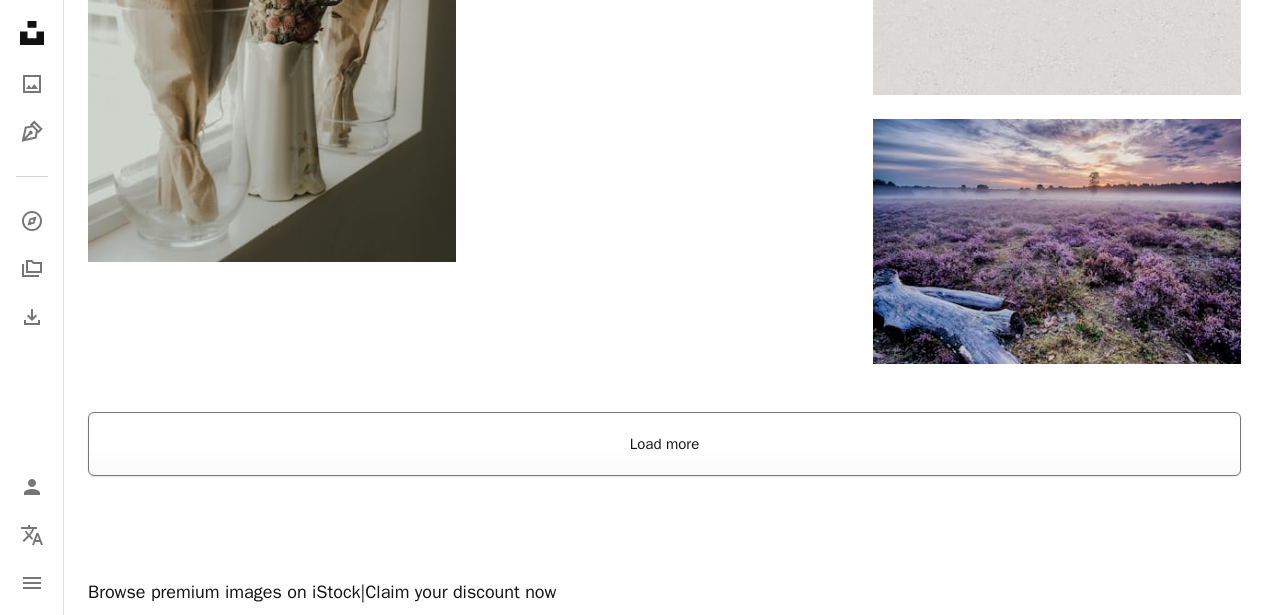 click on "Load more" at bounding box center [664, 444] 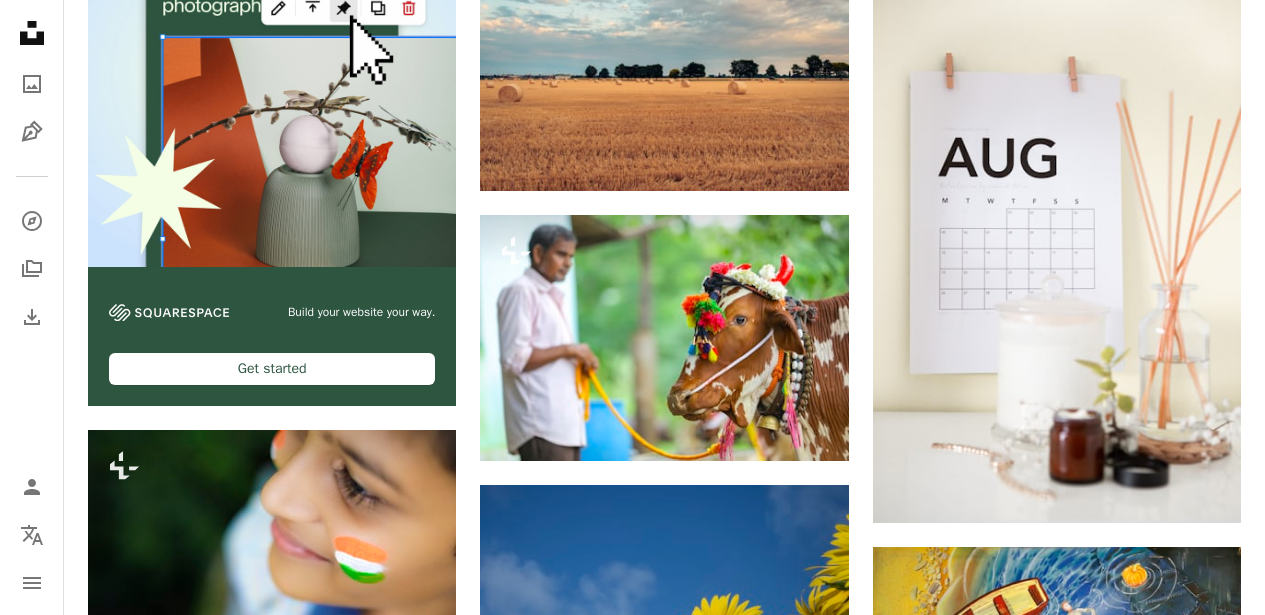 scroll, scrollTop: 4153, scrollLeft: 0, axis: vertical 